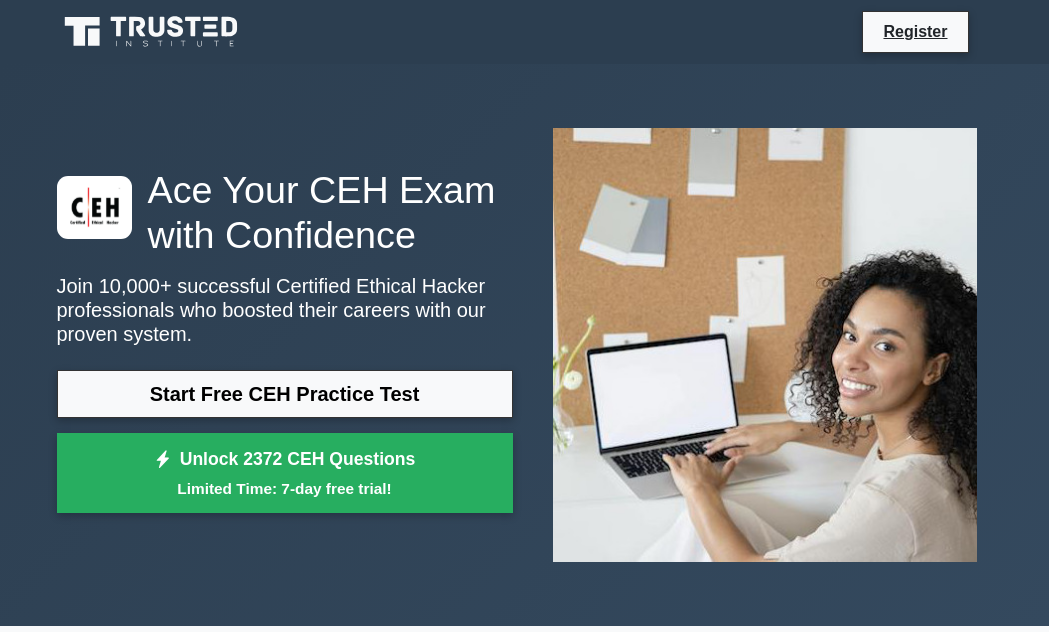 scroll, scrollTop: 0, scrollLeft: 0, axis: both 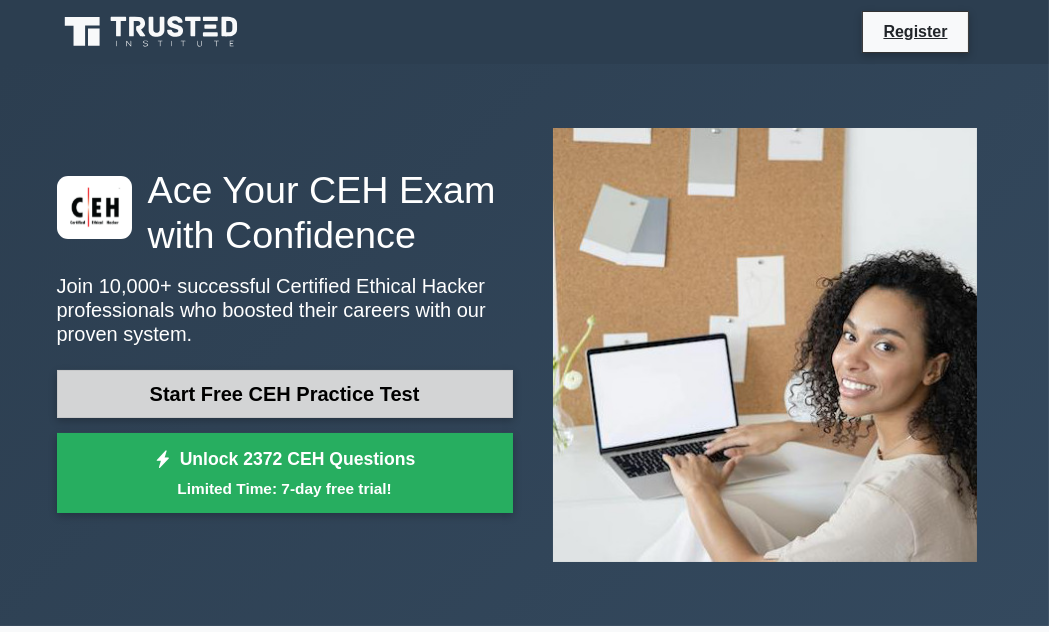 click on "Start Free CEH Practice Test" at bounding box center (285, 394) 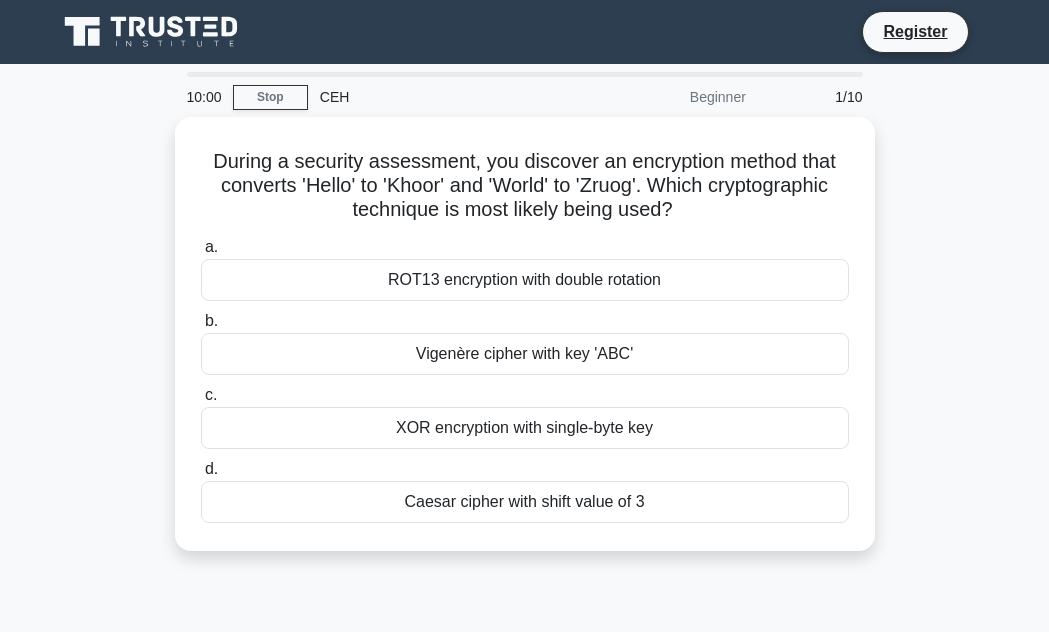 scroll, scrollTop: 0, scrollLeft: 0, axis: both 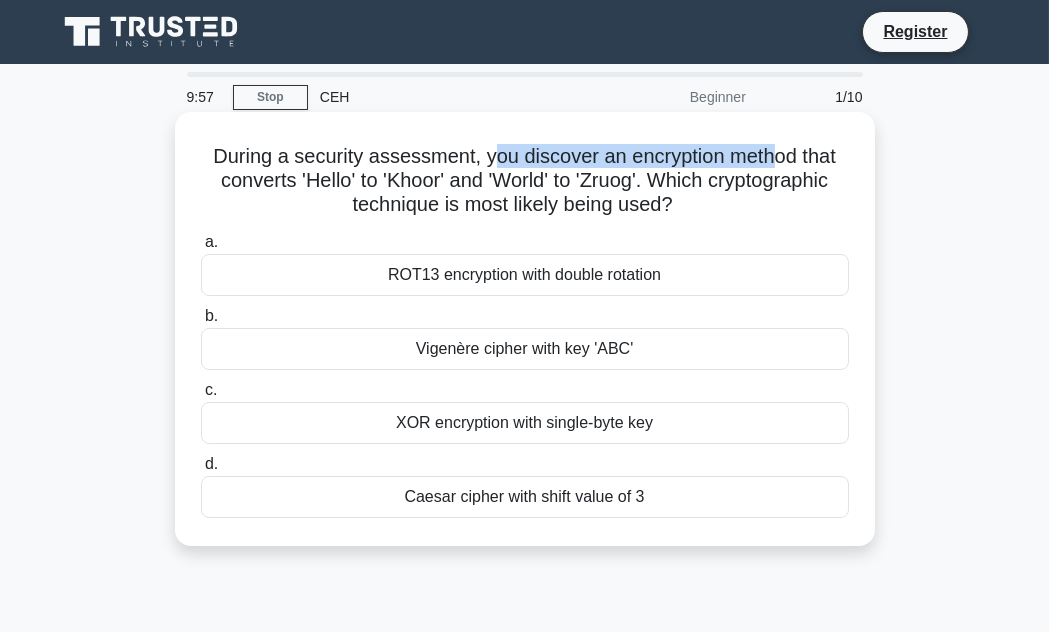 drag, startPoint x: 564, startPoint y: 155, endPoint x: 791, endPoint y: 151, distance: 227.03523 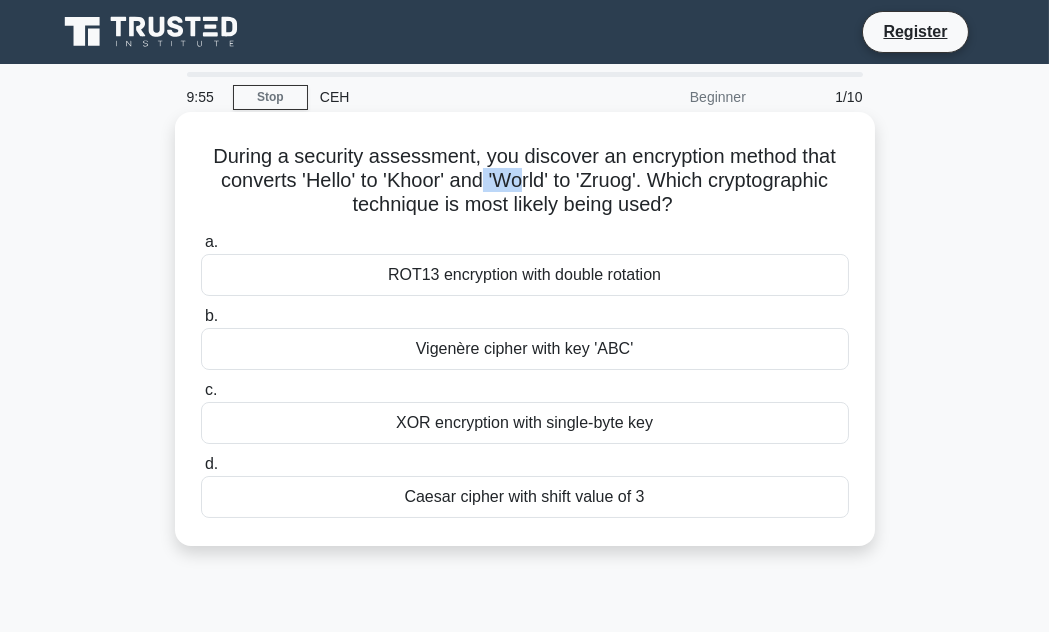 drag, startPoint x: 484, startPoint y: 177, endPoint x: 556, endPoint y: 175, distance: 72.02777 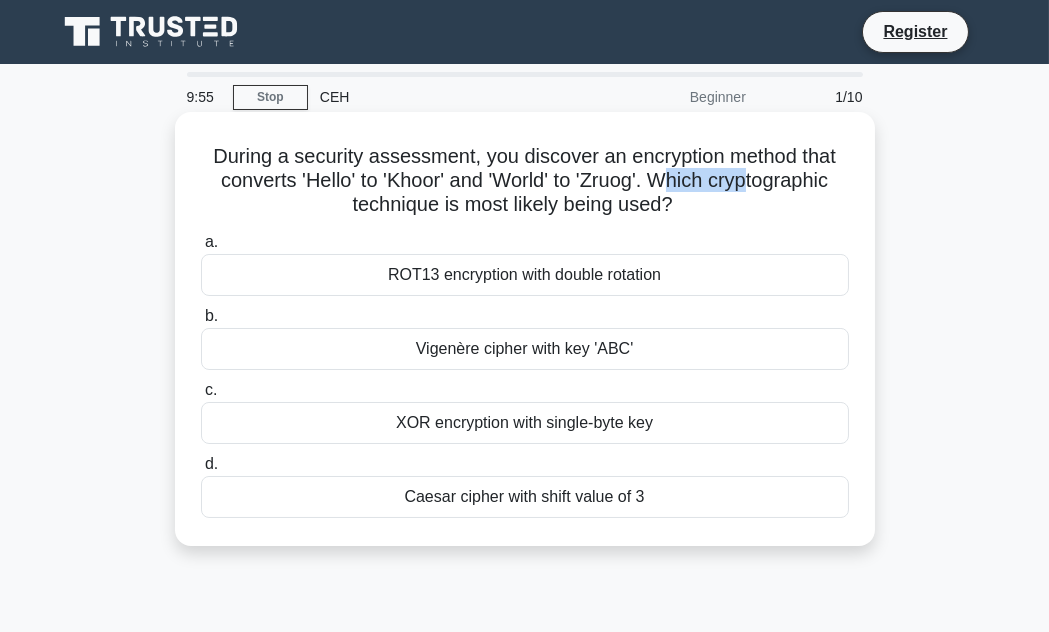 drag, startPoint x: 666, startPoint y: 176, endPoint x: 749, endPoint y: 173, distance: 83.0542 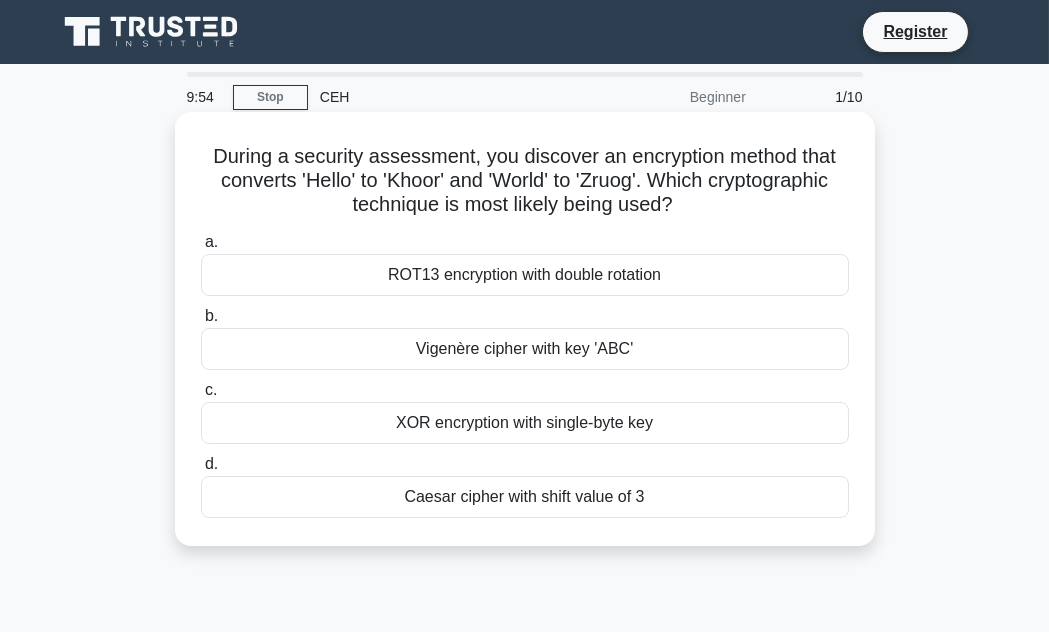 click on "During a security assessment, you discover an encryption method that converts 'Hello' to 'Khoor' and 'World' to 'Zruog'. Which cryptographic technique is most likely being used?
.spinner_0XTQ{transform-origin:center;animation:spinner_y6GP .75s linear infinite}@keyframes spinner_y6GP{100%{transform:rotate(360deg)}}" at bounding box center [525, 181] 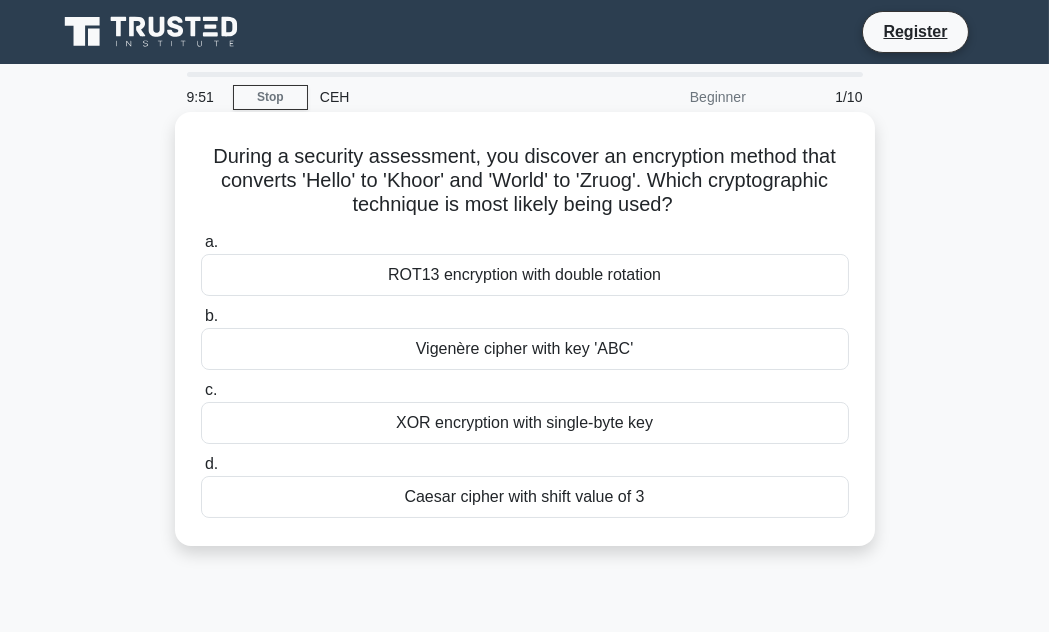 click on "ROT13 encryption with double rotation" at bounding box center [525, 275] 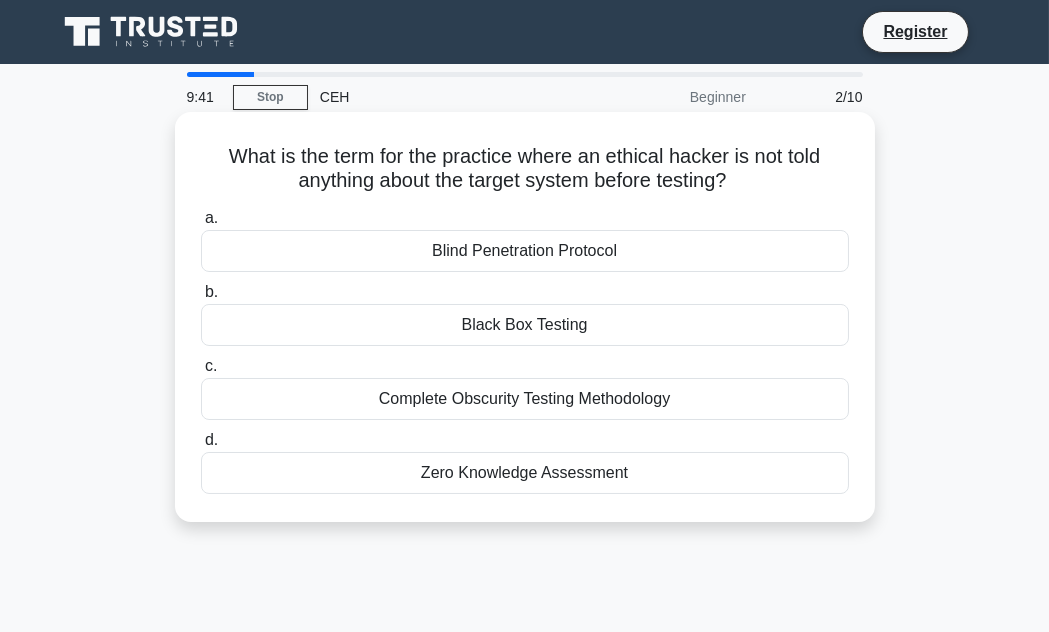 click on "Black Box Testing" at bounding box center [525, 325] 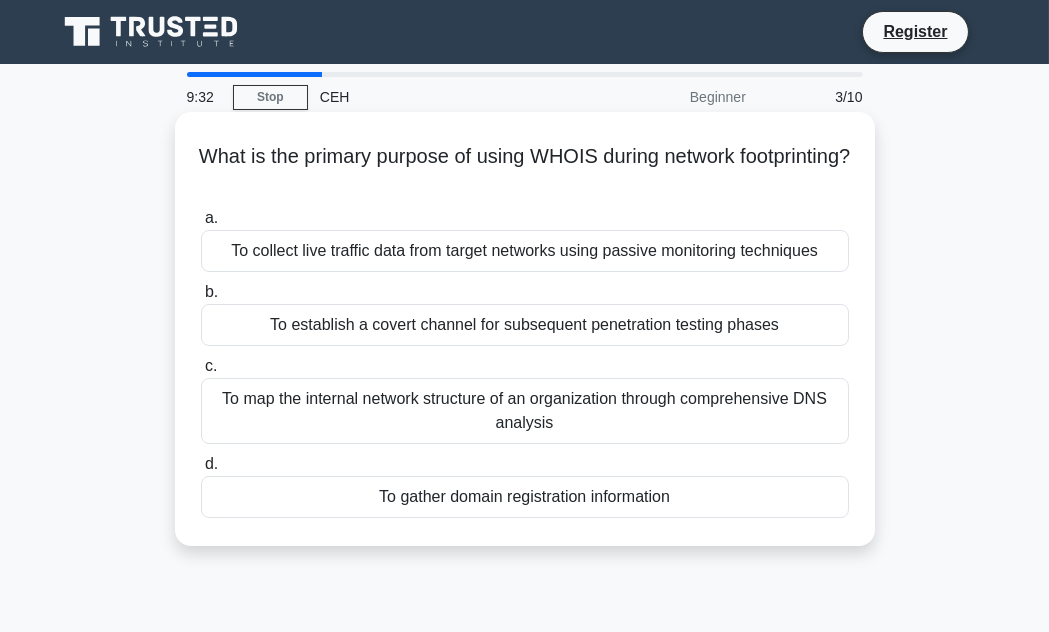 click on "To gather domain registration information" at bounding box center (525, 497) 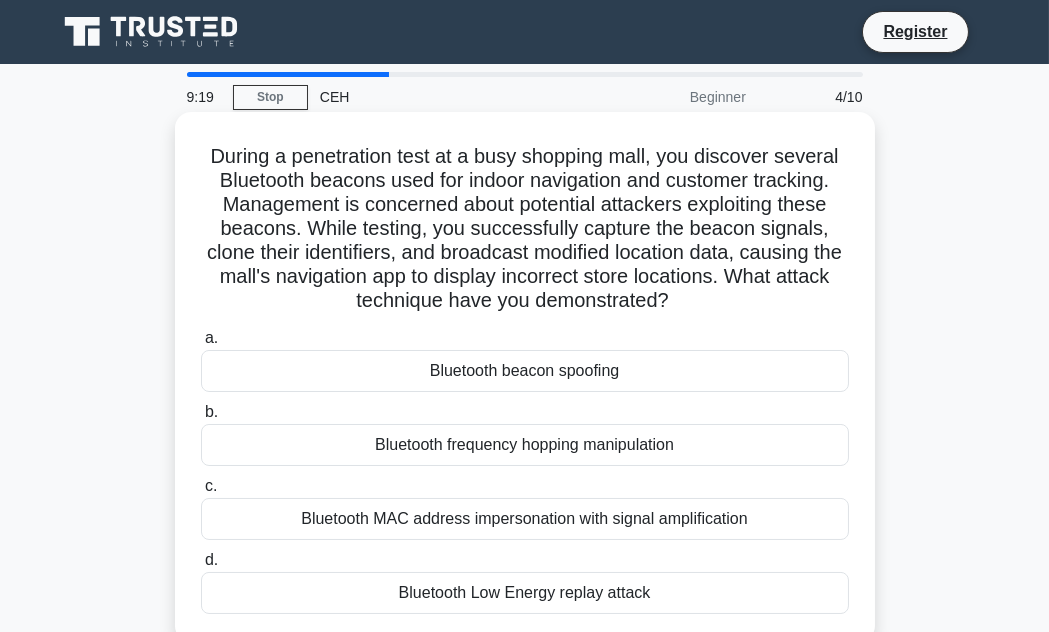 scroll, scrollTop: 106, scrollLeft: 0, axis: vertical 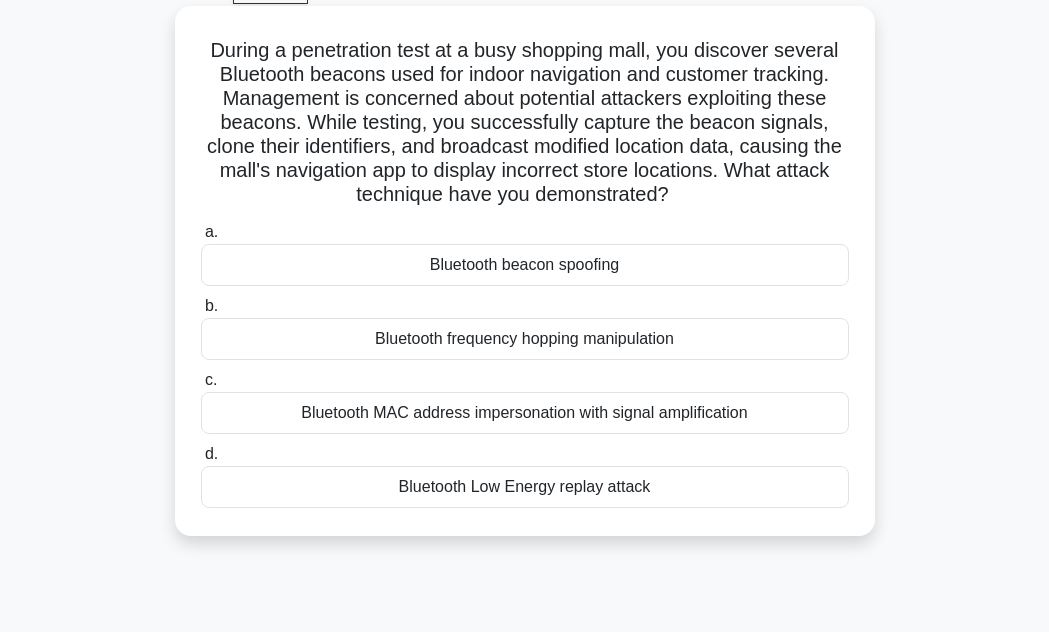click on "Bluetooth Low Energy replay attack" at bounding box center (525, 487) 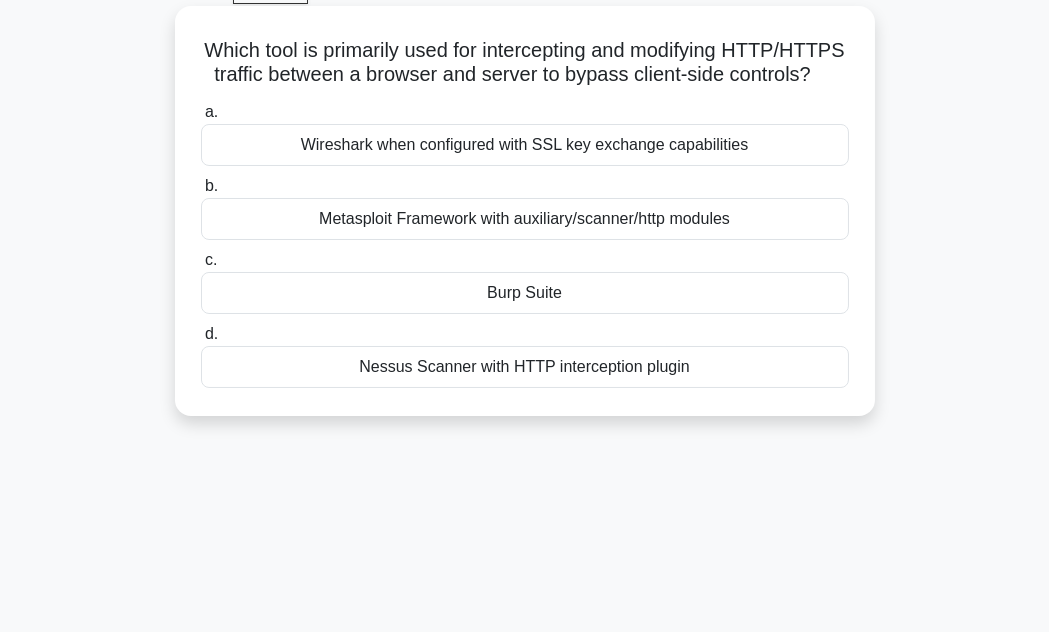 scroll, scrollTop: 0, scrollLeft: 0, axis: both 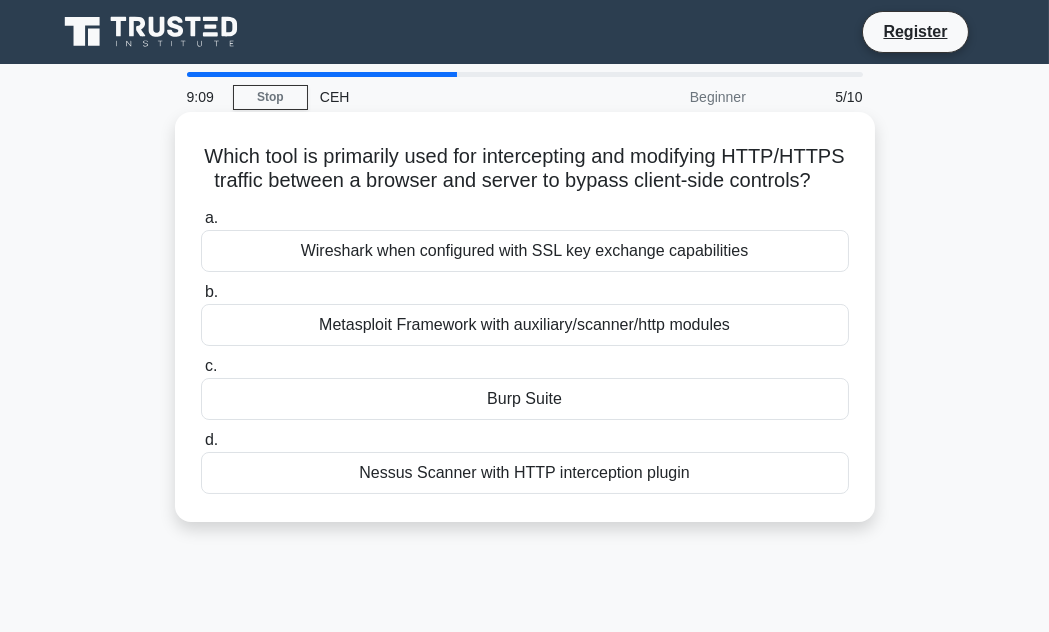 click on "Burp Suite" at bounding box center (525, 399) 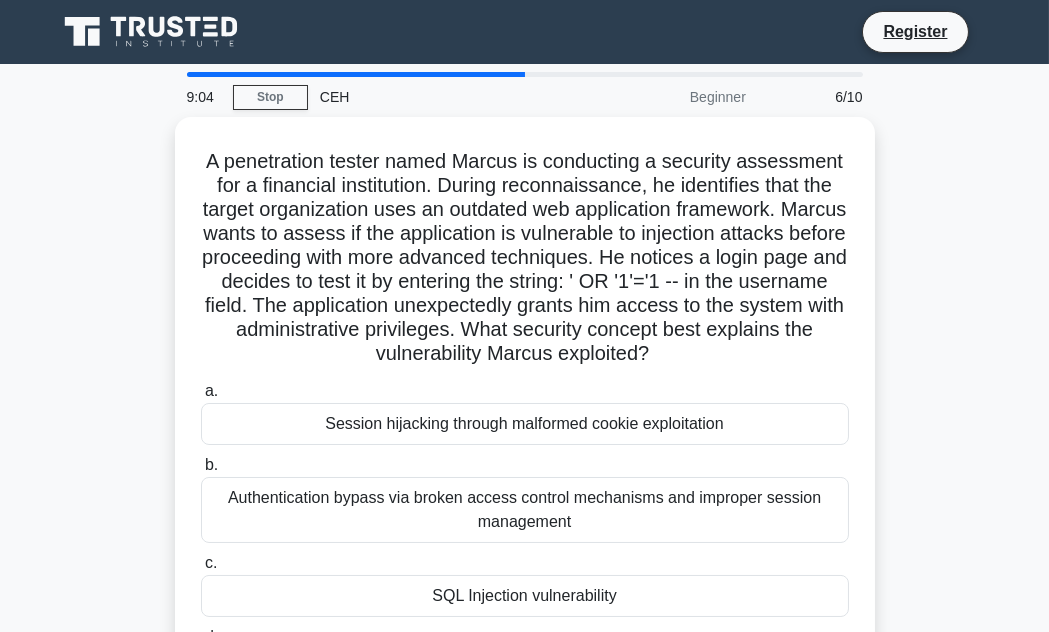 scroll, scrollTop: 106, scrollLeft: 0, axis: vertical 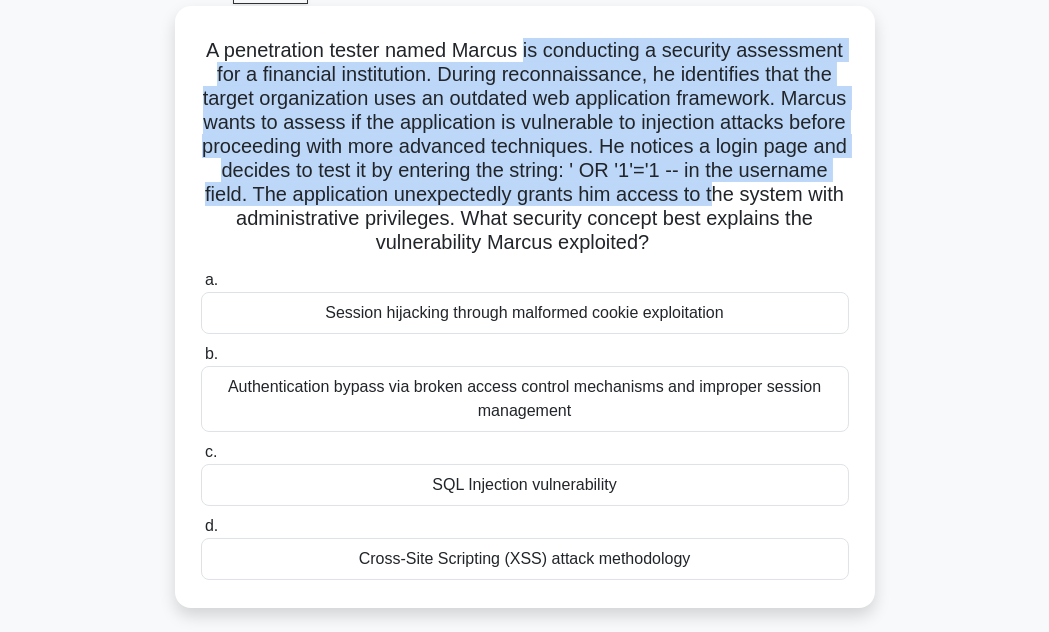 drag, startPoint x: 554, startPoint y: 63, endPoint x: 752, endPoint y: 179, distance: 229.47766 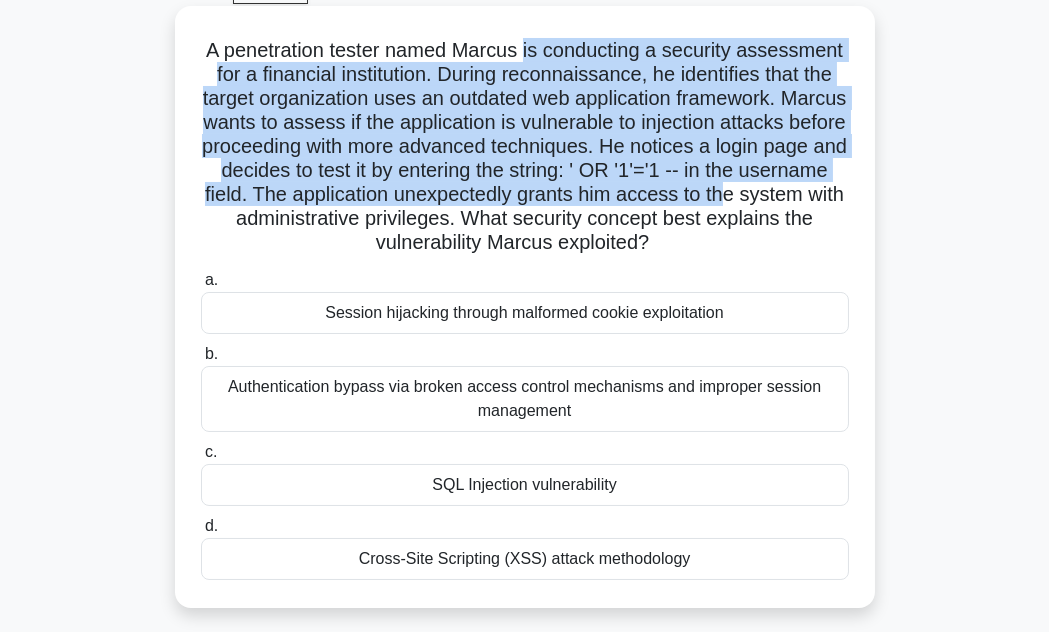 click on "A penetration tester named Marcus is conducting a security assessment for a financial institution. During reconnaissance, he identifies that the target organization uses an outdated web application framework. Marcus wants to assess if the application is vulnerable to injection attacks before proceeding with more advanced techniques. He notices a login page and decides to test it by entering the string: ' OR '1'='1 -- in the username field. The application unexpectedly grants him access to the system with administrative privileges. What security concept best explains the vulnerability Marcus exploited?
.spinner_0XTQ{transform-origin:center;animation:spinner_y6GP .75s linear infinite}@keyframes spinner_y6GP{100%{transform:rotate(360deg)}}" at bounding box center [525, 147] 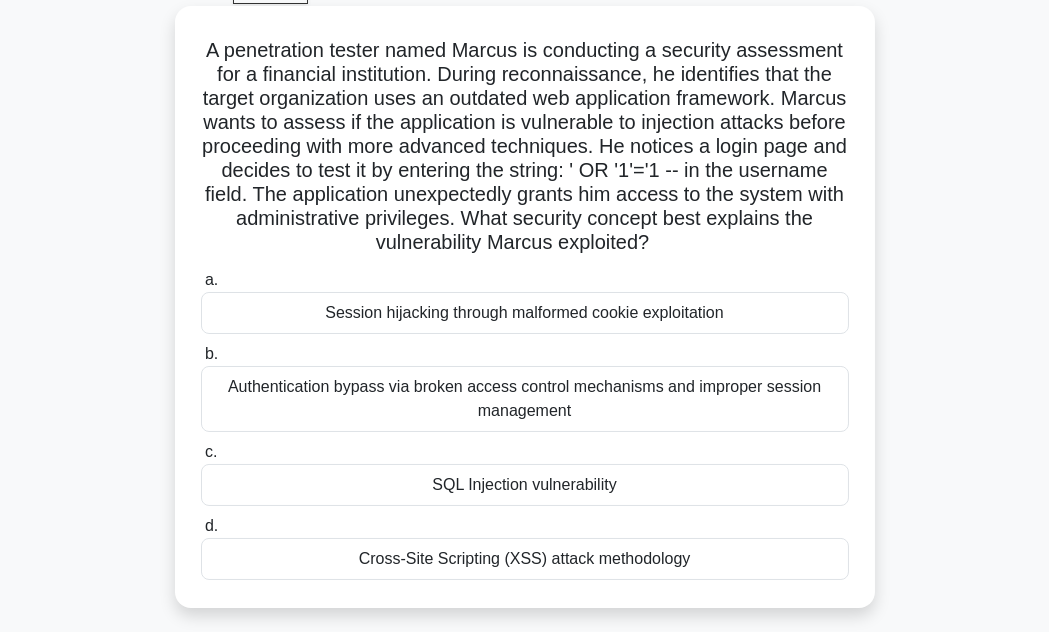 click on "SQL Injection vulnerability" at bounding box center (525, 485) 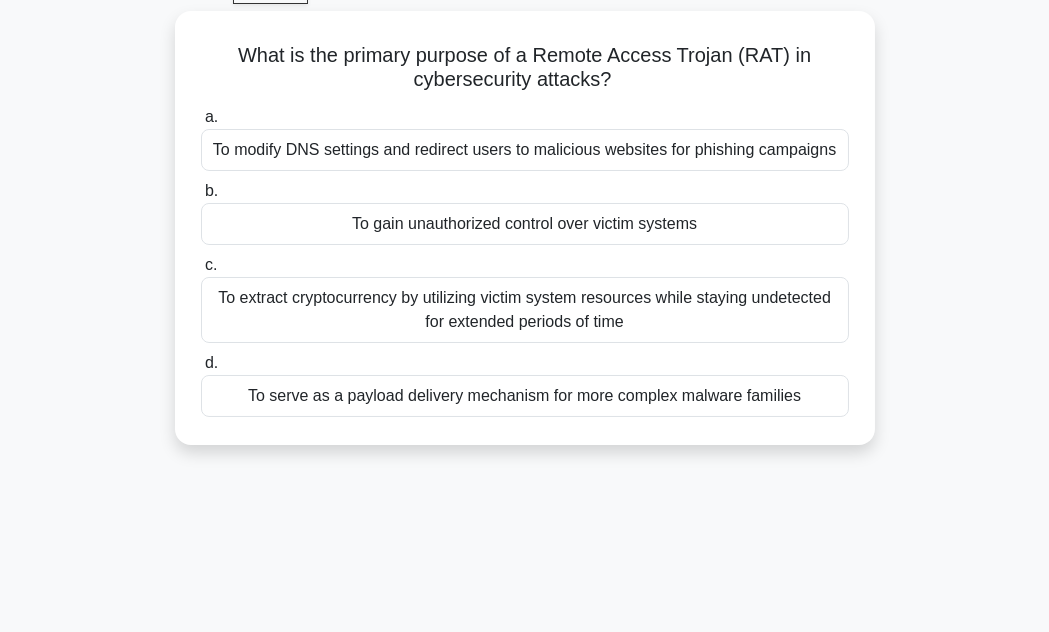 scroll, scrollTop: 0, scrollLeft: 0, axis: both 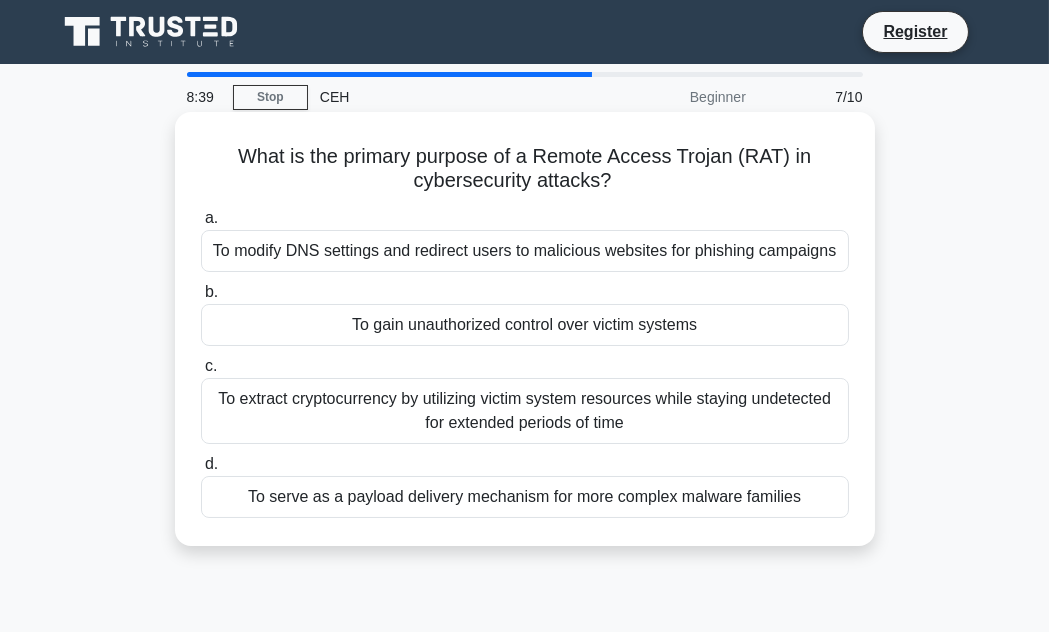click on "To gain unauthorized control over victim systems" at bounding box center (525, 325) 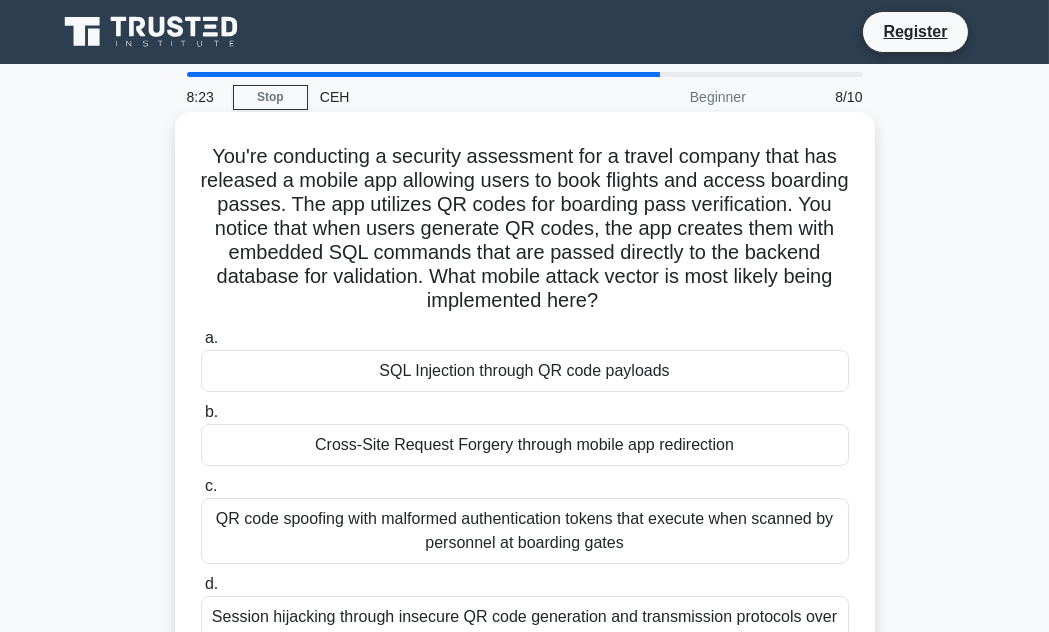 scroll, scrollTop: 106, scrollLeft: 0, axis: vertical 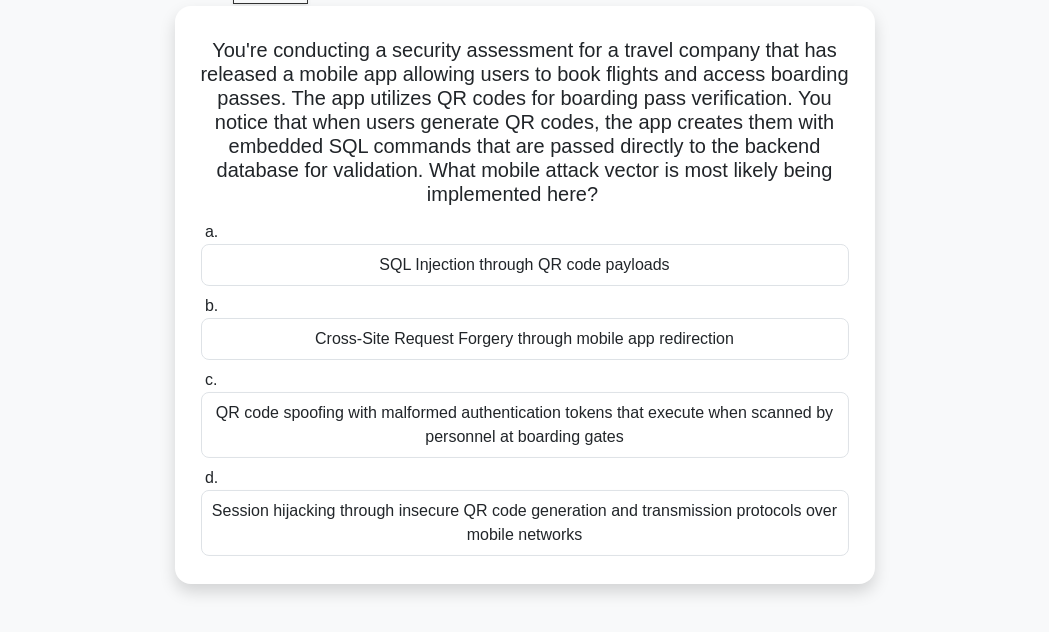 click on "SQL Injection through QR code payloads" at bounding box center [525, 265] 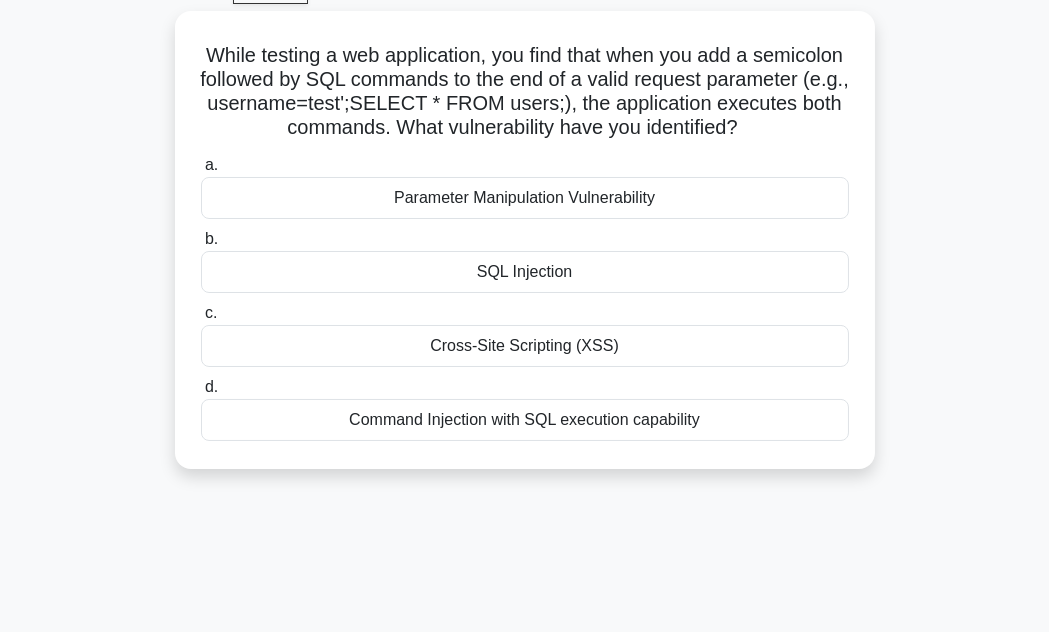 scroll, scrollTop: 0, scrollLeft: 0, axis: both 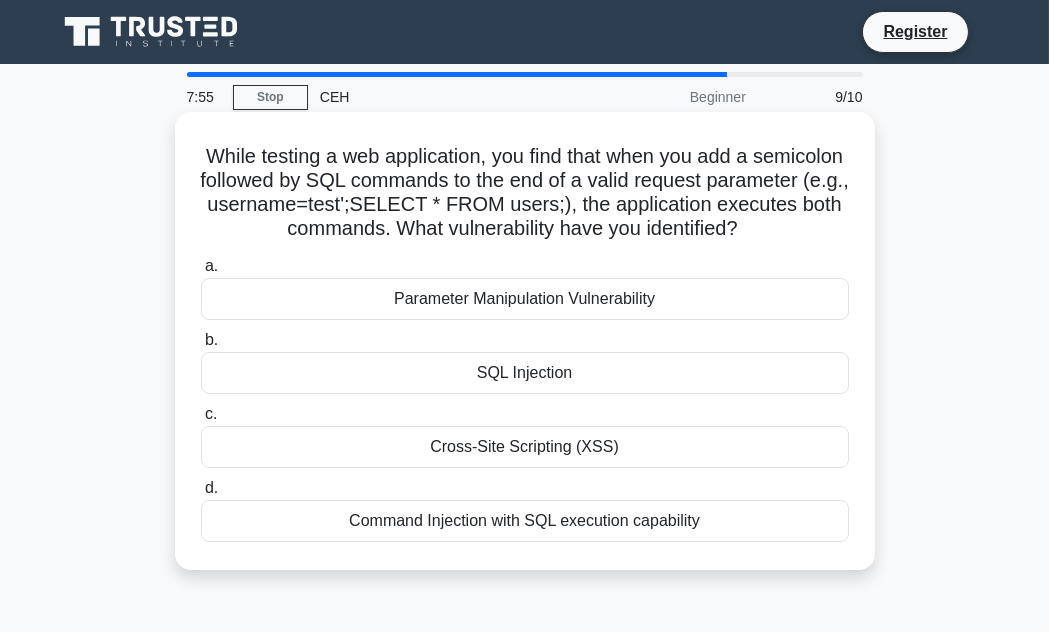 click on "Parameter Manipulation Vulnerability" at bounding box center [525, 299] 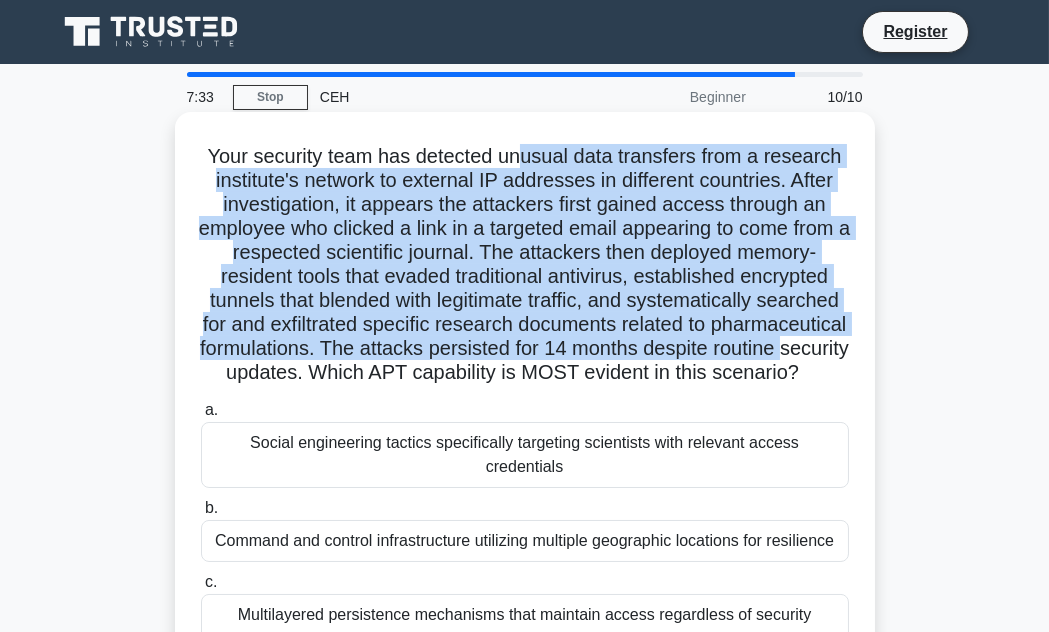drag, startPoint x: 519, startPoint y: 161, endPoint x: 781, endPoint y: 338, distance: 316.18506 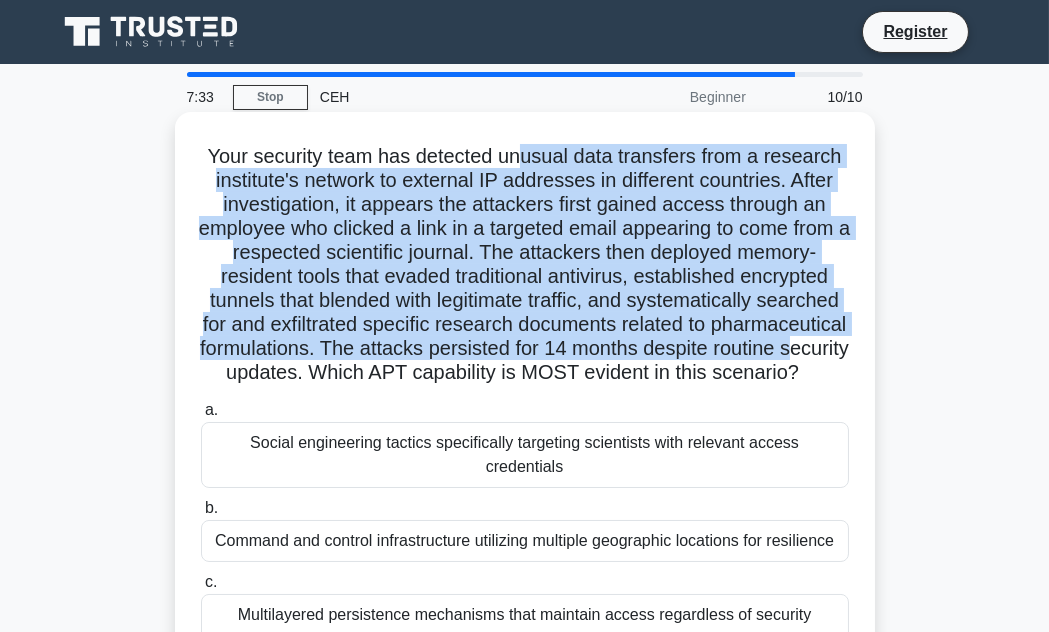 click on "Your security team has detected unusual data transfers from a research institute's network to external IP addresses in different countries. After investigation, it appears the attackers first gained access through an employee who clicked a link in a targeted email appearing to come from a respected scientific journal. The attackers then deployed memory-resident tools that evaded traditional antivirus, established encrypted tunnels that blended with legitimate traffic, and systematically searched for and exfiltrated specific research documents related to pharmaceutical formulations. The attacks persisted for 14 months despite routine security updates. Which APT capability is MOST evident in this scenario?
.spinner_0XTQ{transform-origin:center;animation:spinner_y6GP .75s linear infinite}@keyframes spinner_y6GP{100%{transform:rotate(360deg)}}" at bounding box center [525, 265] 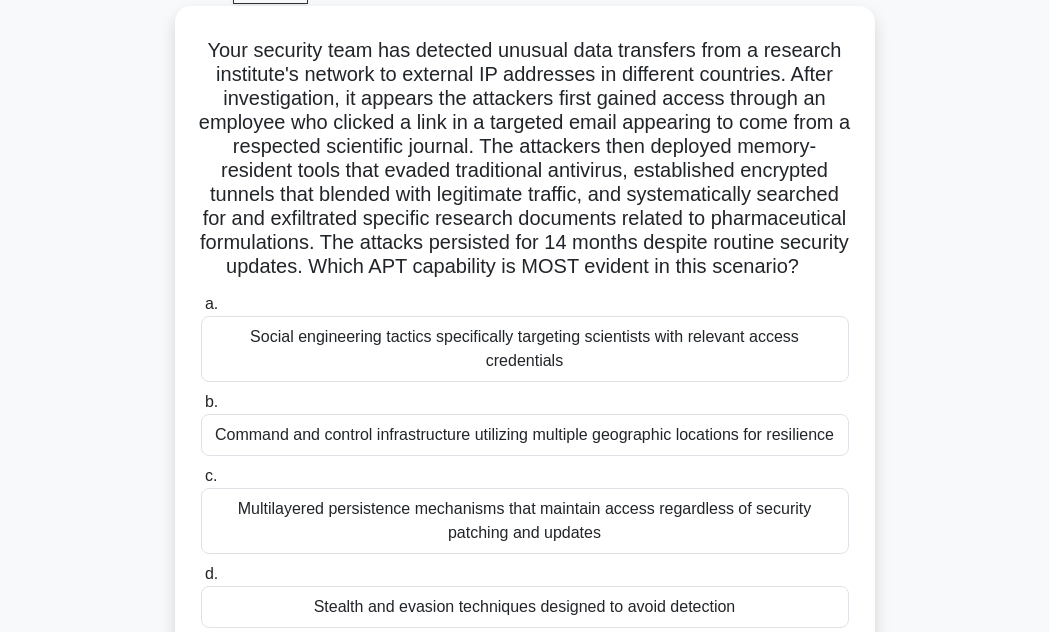 scroll, scrollTop: 212, scrollLeft: 0, axis: vertical 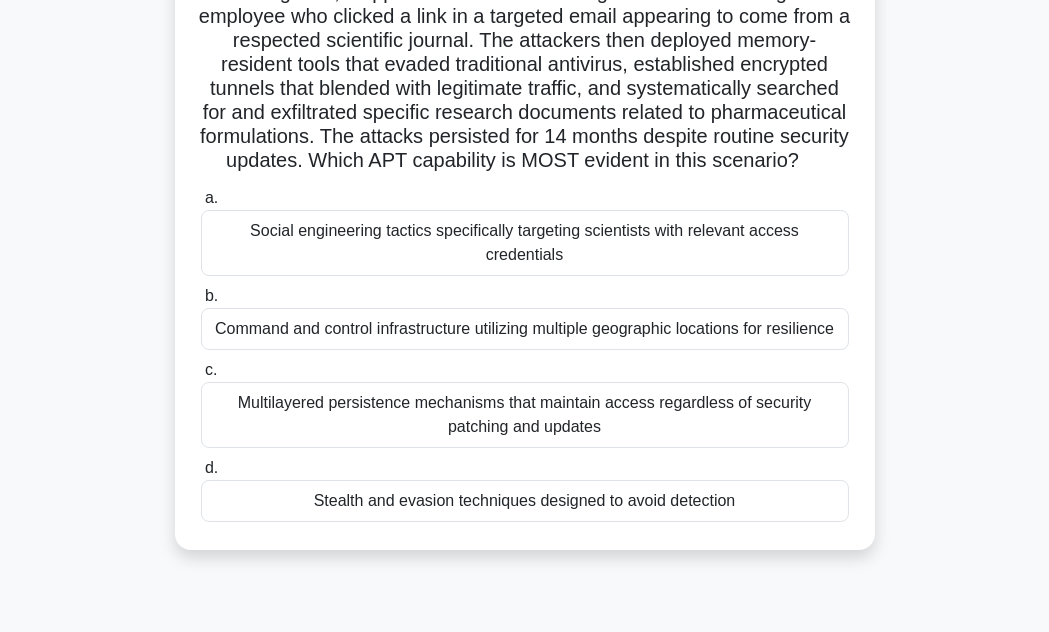 click on "Stealth and evasion techniques designed to avoid detection" at bounding box center [525, 501] 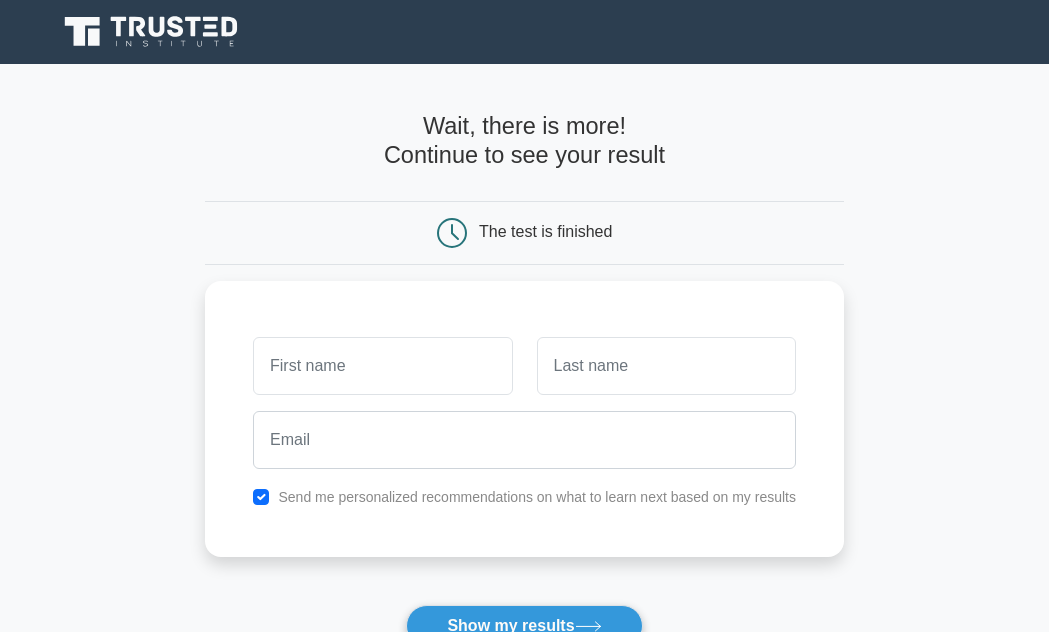 scroll, scrollTop: 0, scrollLeft: 0, axis: both 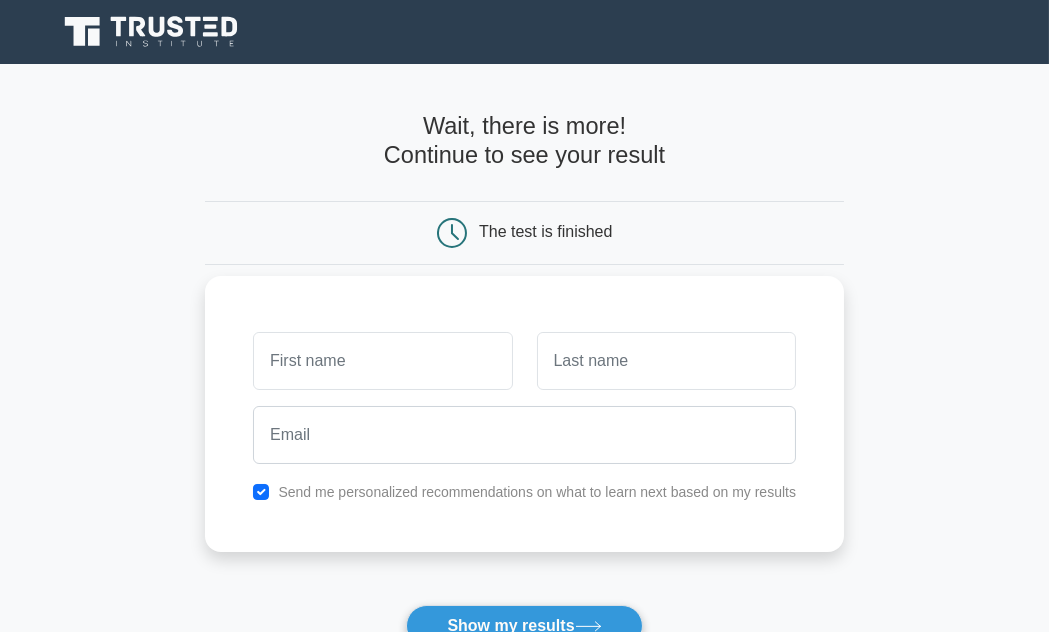 click at bounding box center [382, 361] 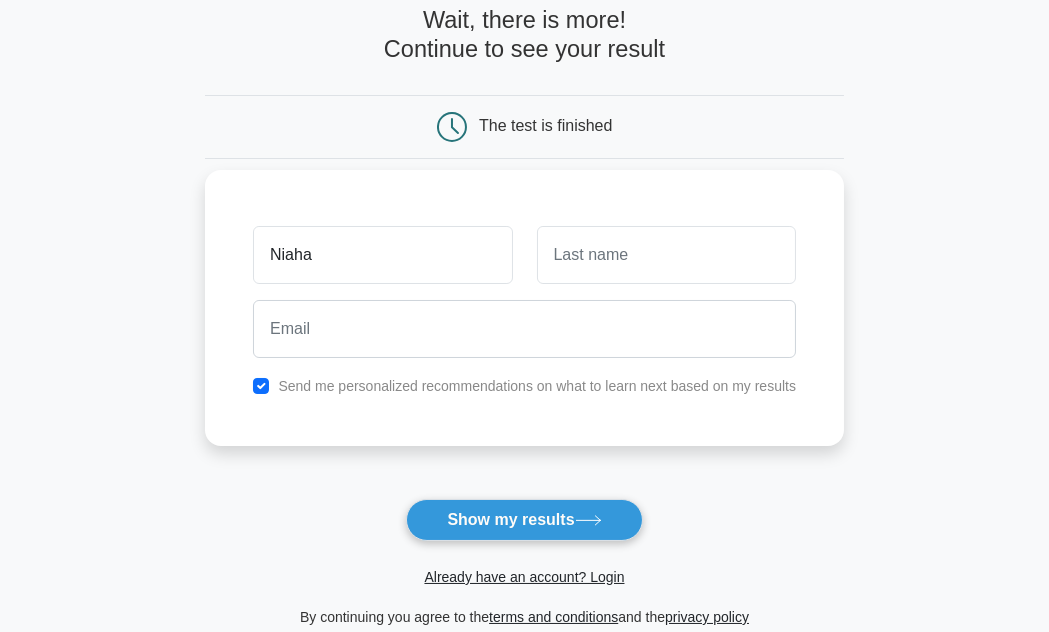 type on "Niahal" 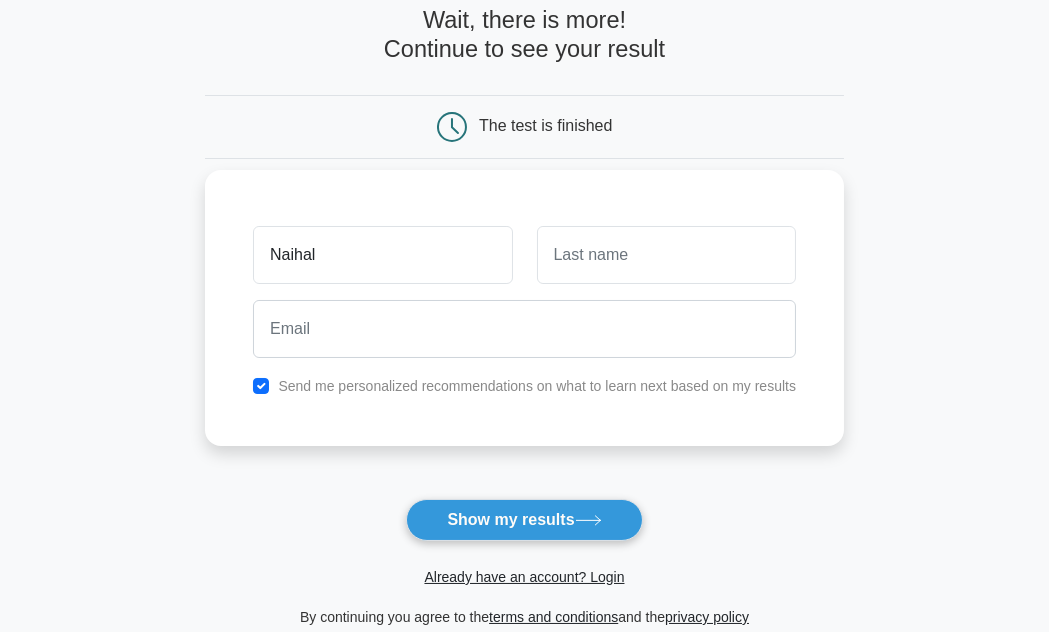 type on "[NAME]" 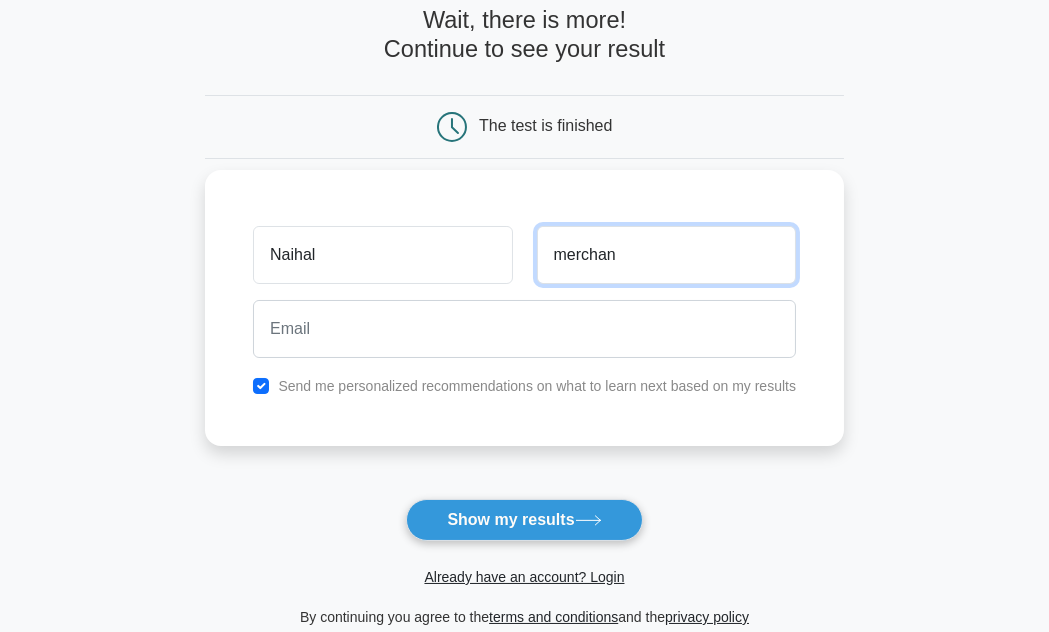 type on "merchant" 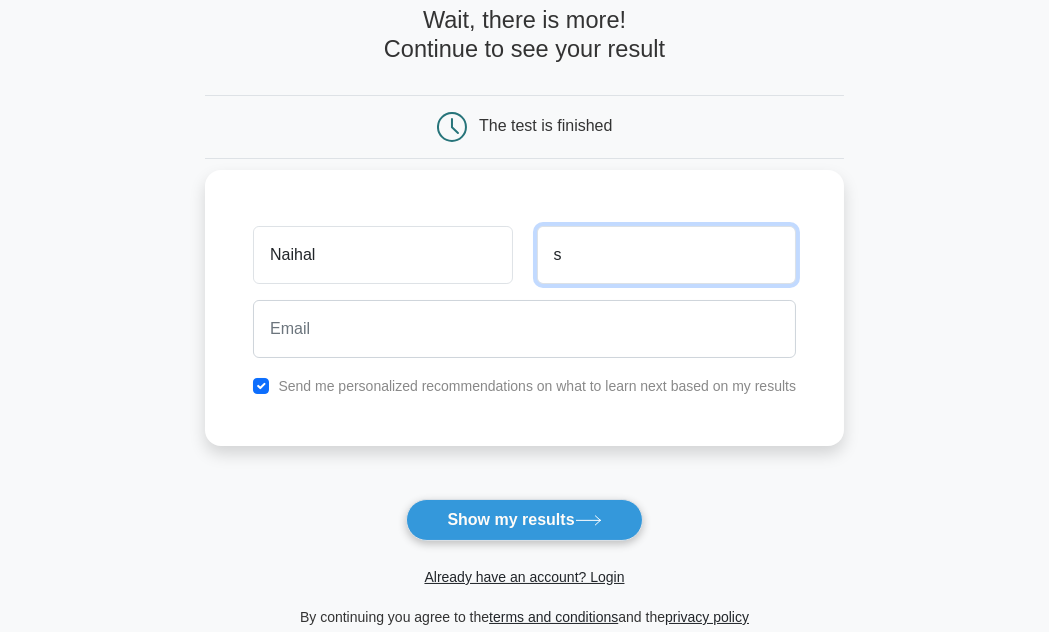 type on "s" 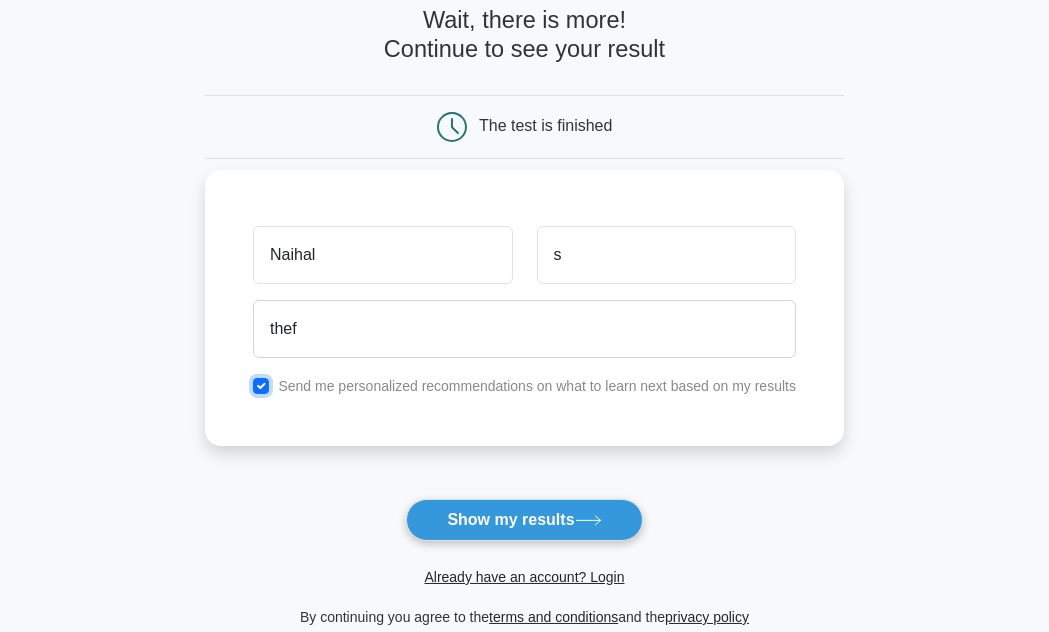 scroll, scrollTop: 0, scrollLeft: 0, axis: both 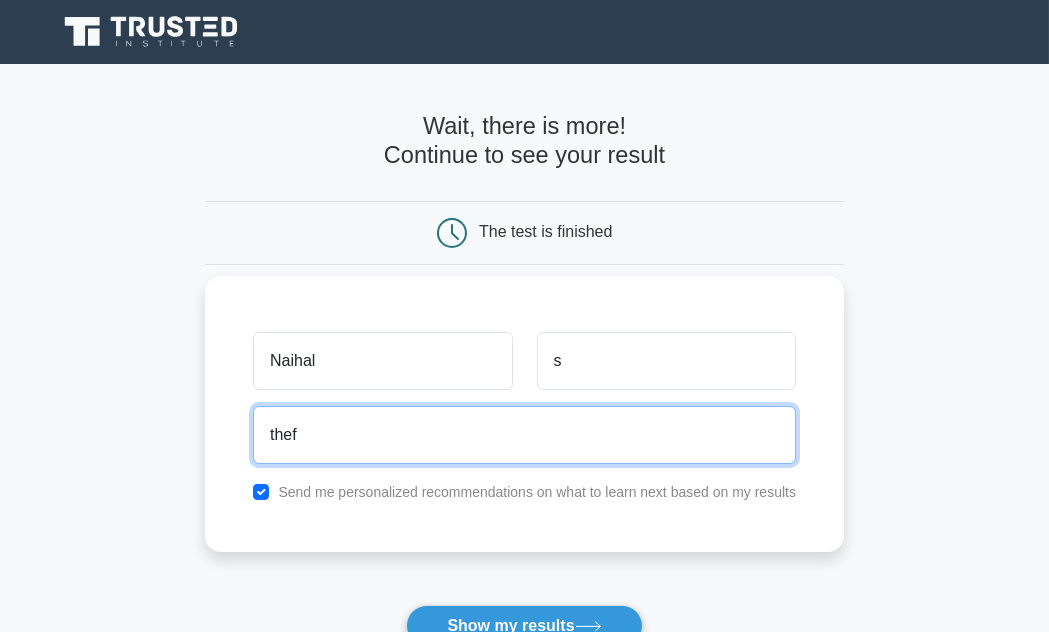 click on "thef" at bounding box center (524, 435) 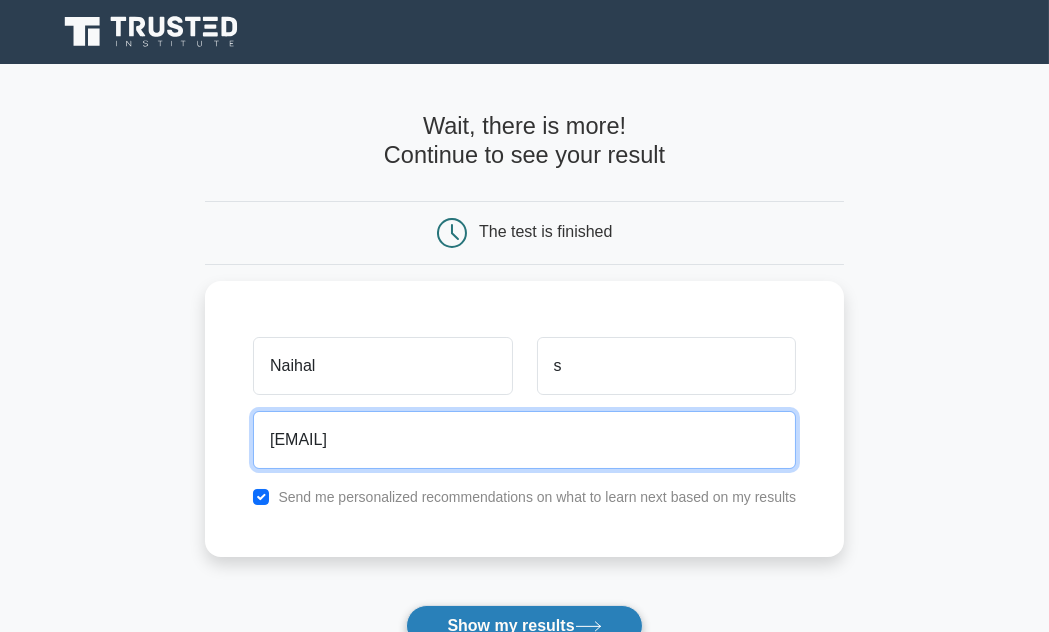 type on "thefoolishsiren@gmail.com" 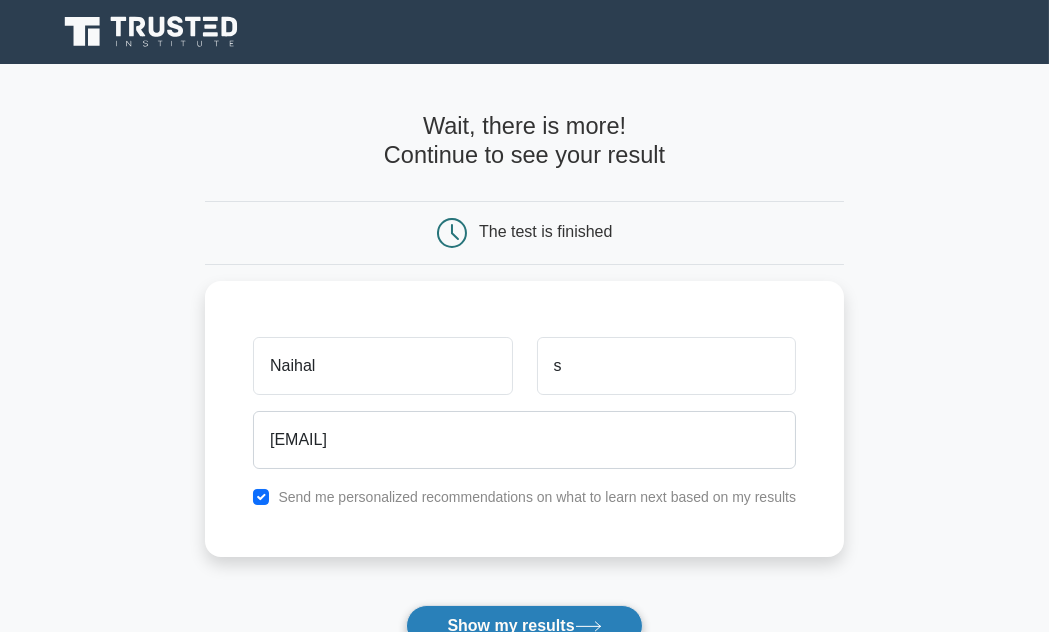 click on "Show my results" at bounding box center (524, 626) 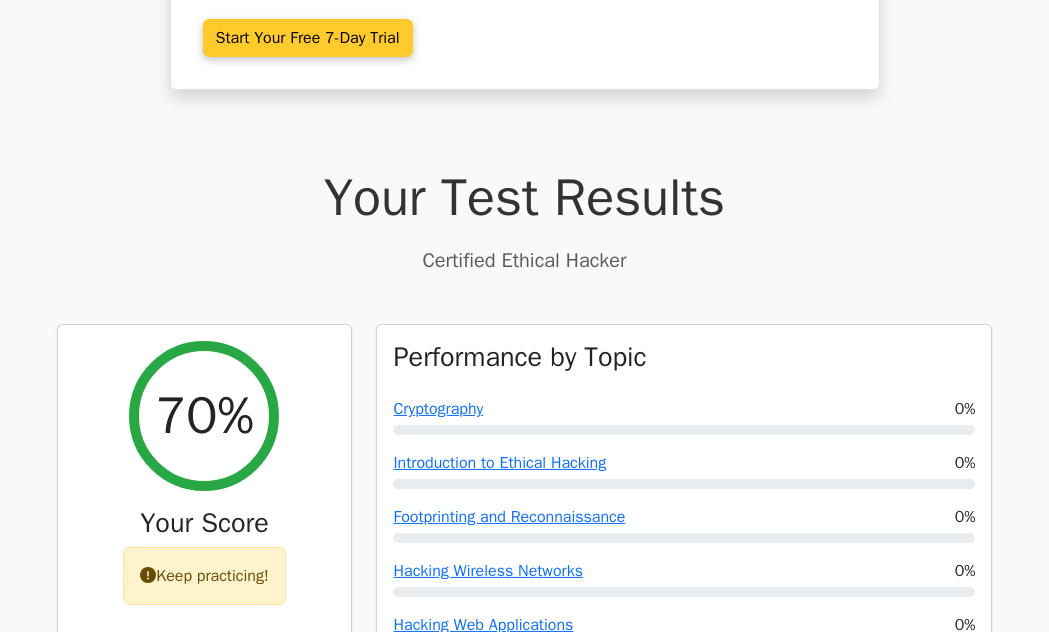 scroll, scrollTop: 638, scrollLeft: 0, axis: vertical 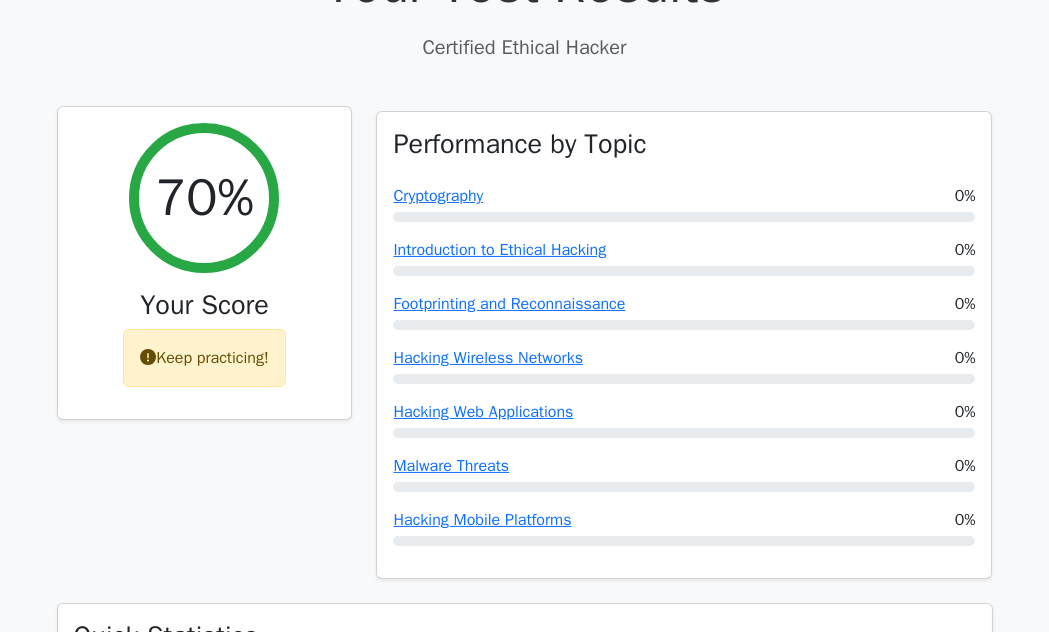 click on "Keep practicing!" at bounding box center (204, 358) 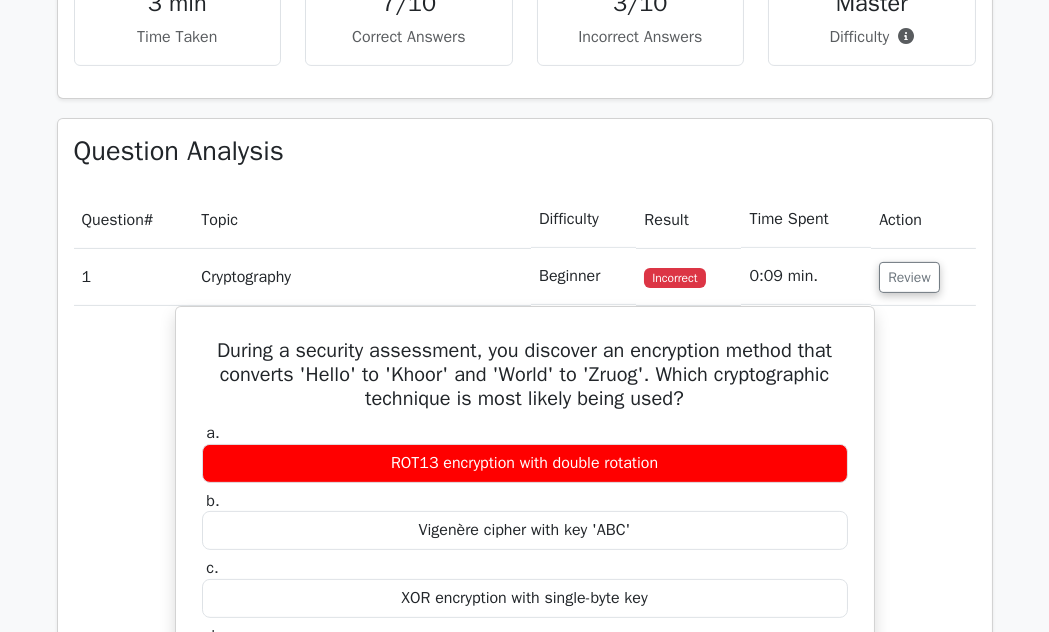 scroll, scrollTop: 1489, scrollLeft: 0, axis: vertical 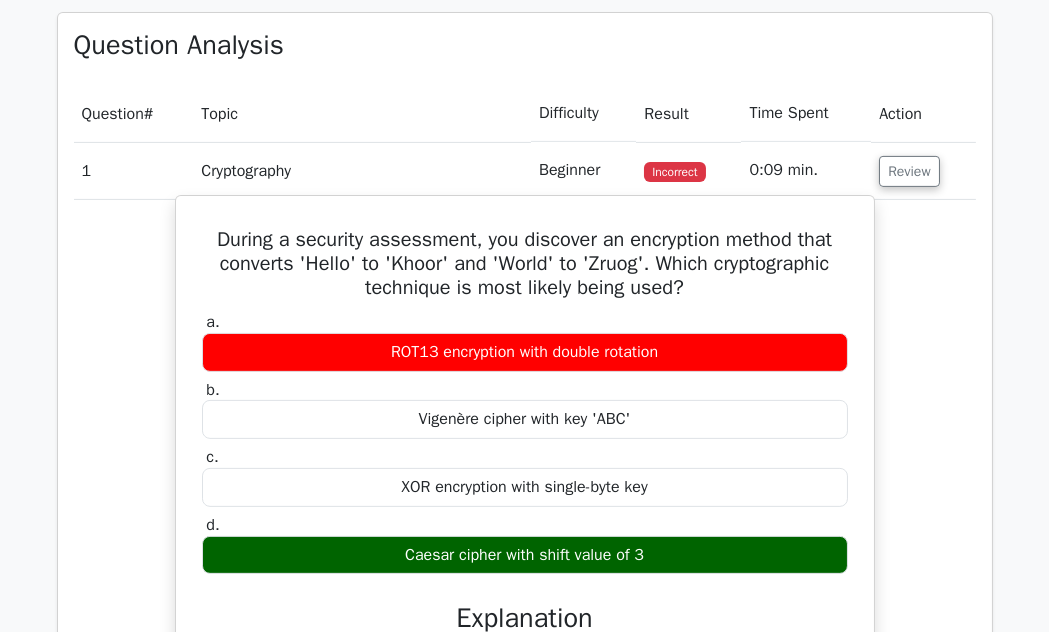 drag, startPoint x: 213, startPoint y: 234, endPoint x: 729, endPoint y: 301, distance: 520.3316 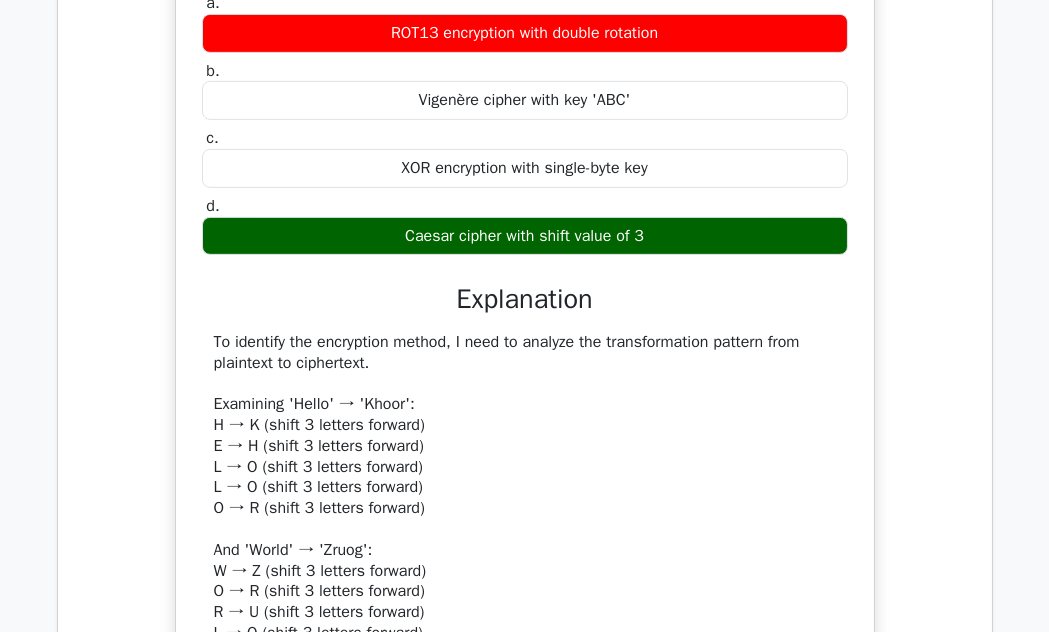 scroll, scrollTop: 1915, scrollLeft: 0, axis: vertical 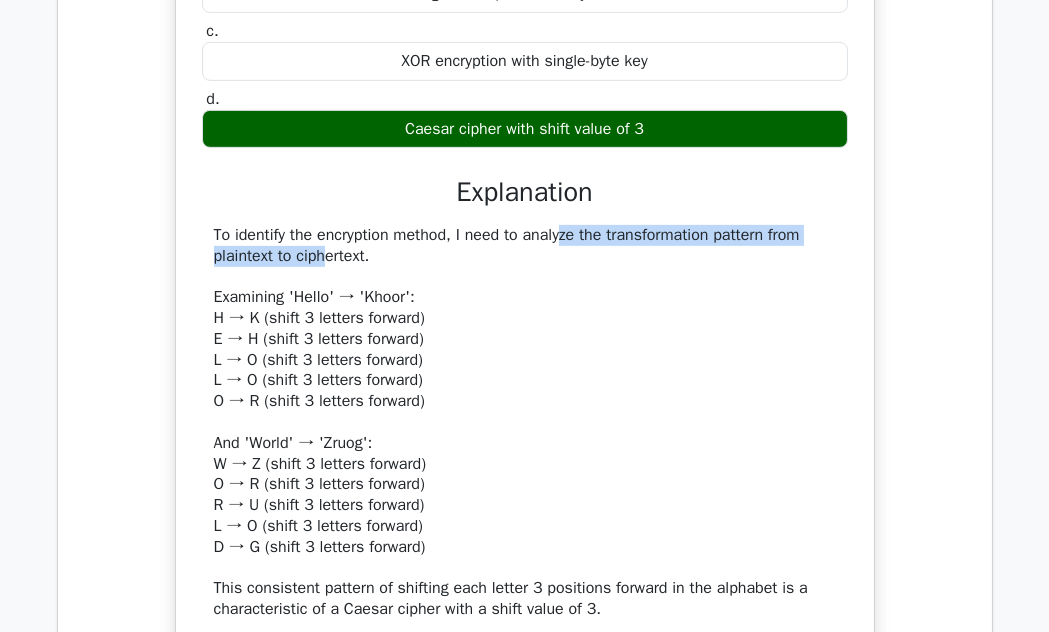 drag, startPoint x: 457, startPoint y: 222, endPoint x: 828, endPoint y: 233, distance: 371.16302 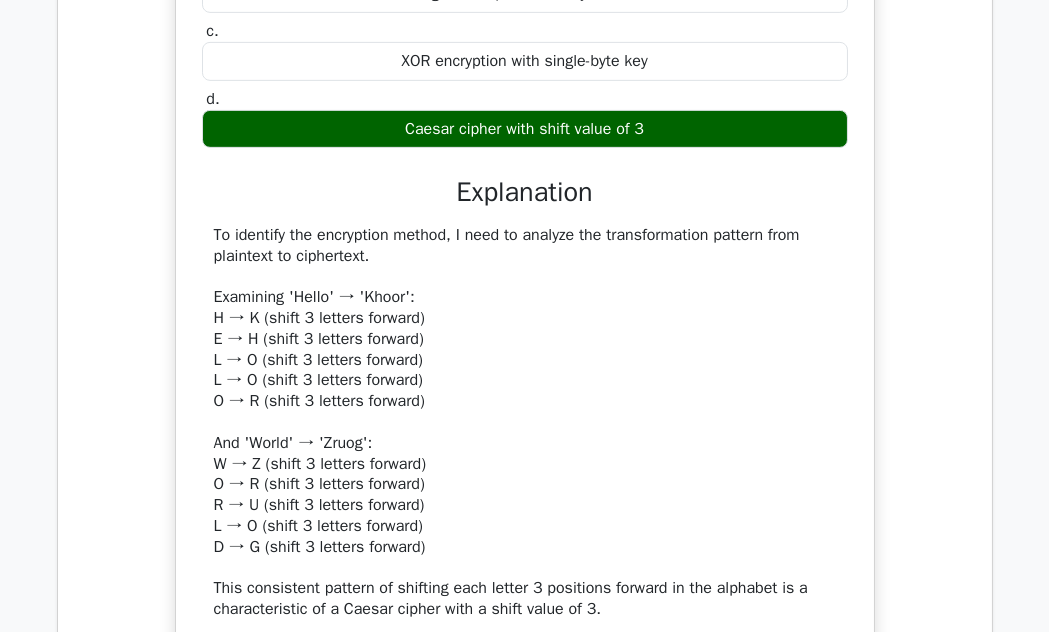click on "To identify the encryption method, I need to analyze the transformation pattern from plaintext to ciphertext. Examining 'Hello' → 'Khoor': H → K (shift 3 letters forward) E → H (shift 3 letters forward) L → O (shift 3 letters forward) L → O (shift 3 letters forward) O → R (shift 3 letters forward) And 'World' → 'Zruog': W → Z (shift 3 letters forward) O → R (shift 3 letters forward) R → U (shift 3 letters forward) L → O (shift 3 letters forward) D → G (shift 3 letters forward) This consistent pattern of shifting each letter 3 positions forward in the alphabet is a characteristic of a Caesar cipher with a shift value of 3. The Vigenère cipher would use a repeating key to shift letters by varying amounts, not the consistent shift seen here. ROT13 is a specific Caesar cipher that shifts 13 places, not 3. "Double rotation" would imply 26 places (full circle back to original)." at bounding box center (525, 516) 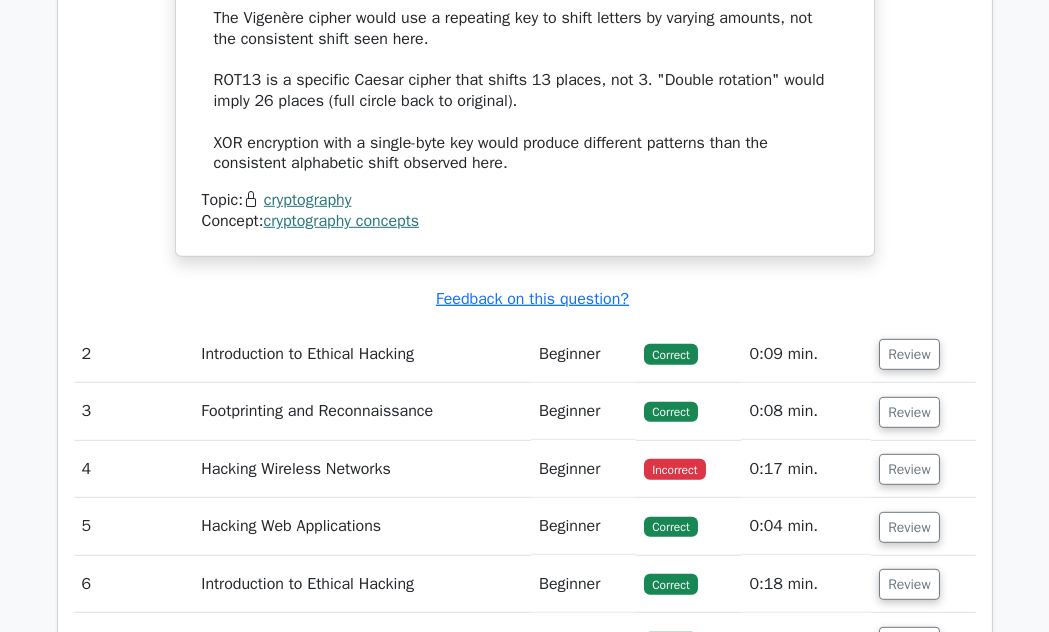 scroll, scrollTop: 2660, scrollLeft: 0, axis: vertical 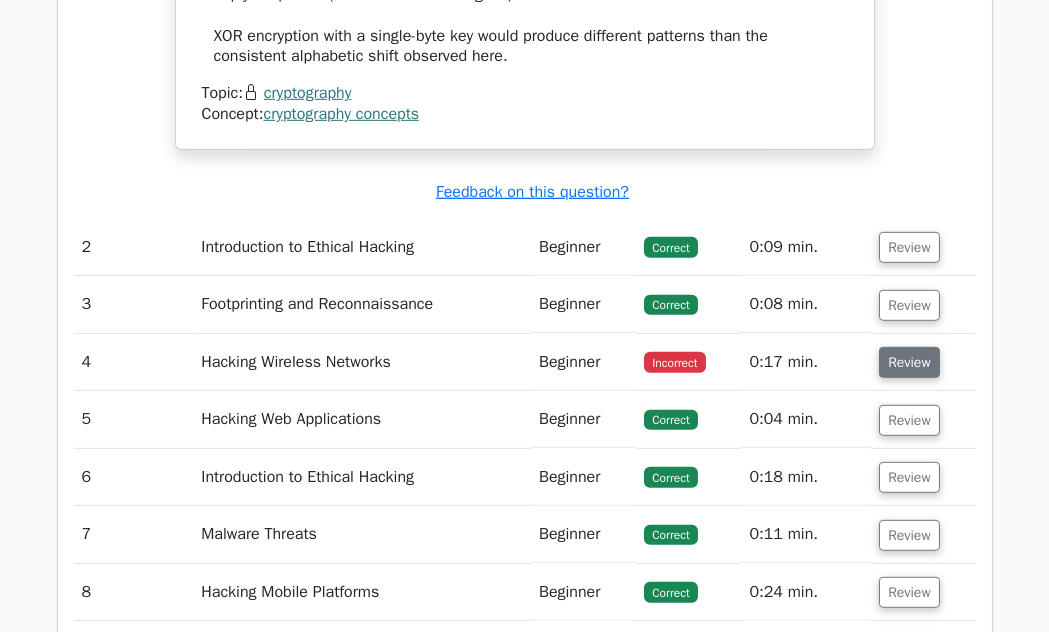 click on "Review" at bounding box center [909, 362] 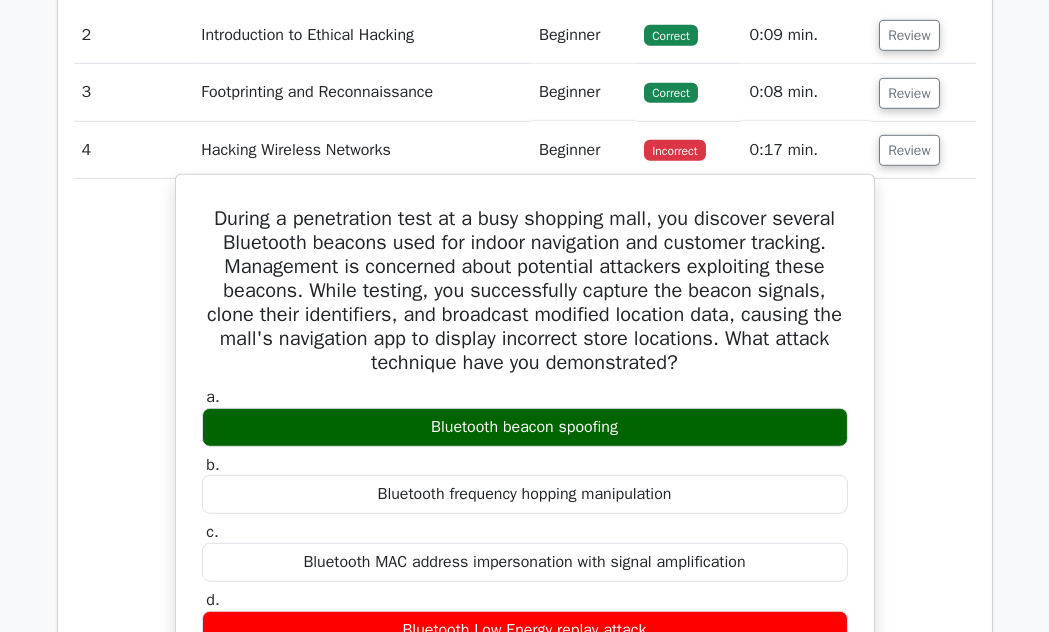 scroll, scrollTop: 2979, scrollLeft: 0, axis: vertical 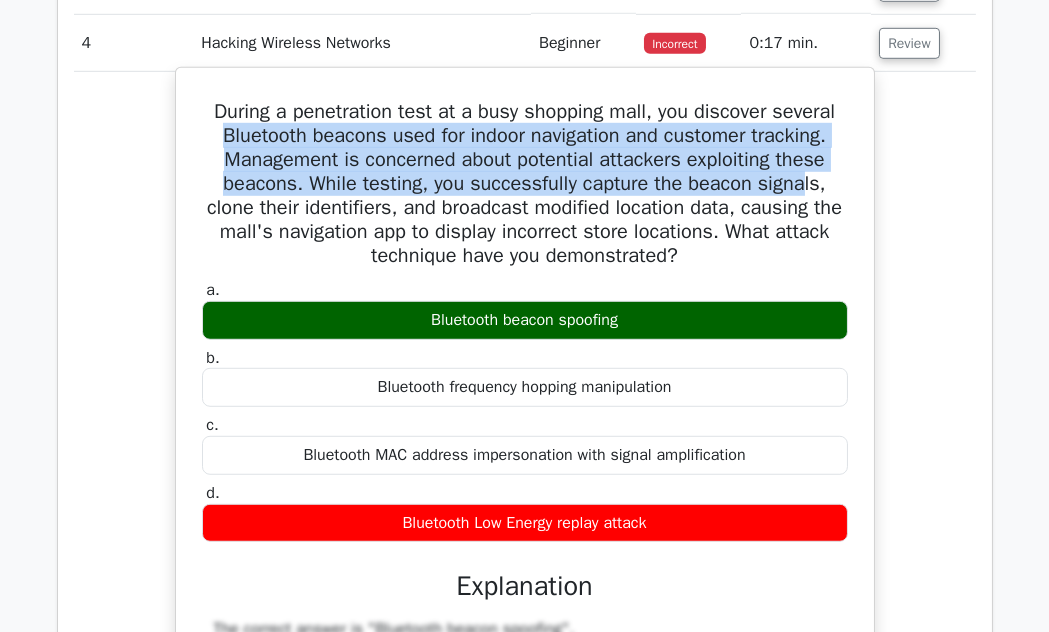 drag, startPoint x: 253, startPoint y: 133, endPoint x: 770, endPoint y: 169, distance: 518.2519 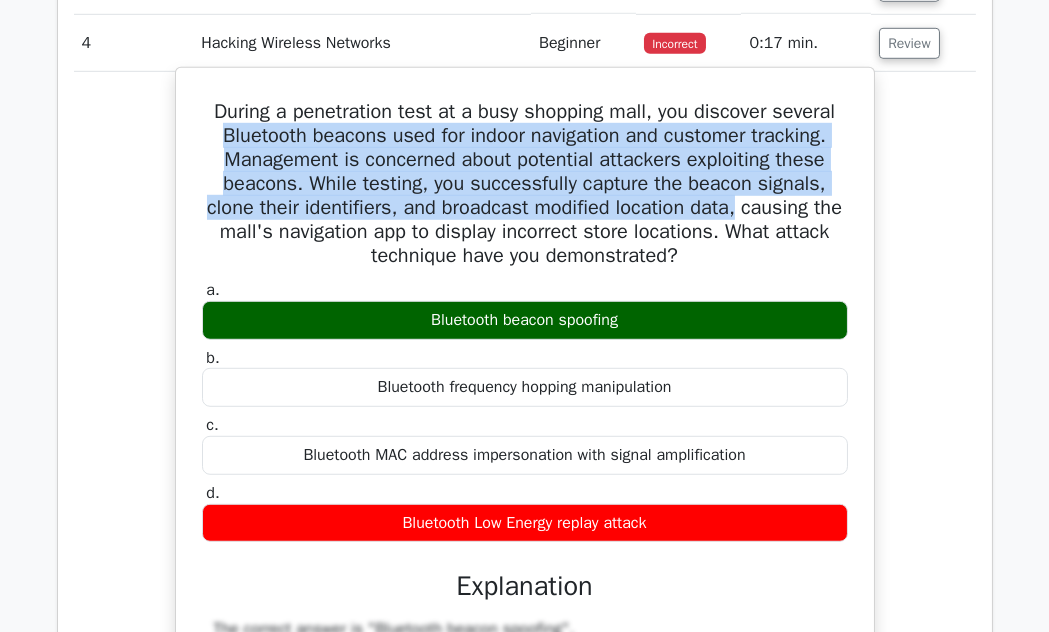drag, startPoint x: 679, startPoint y: 202, endPoint x: 221, endPoint y: 133, distance: 463.16843 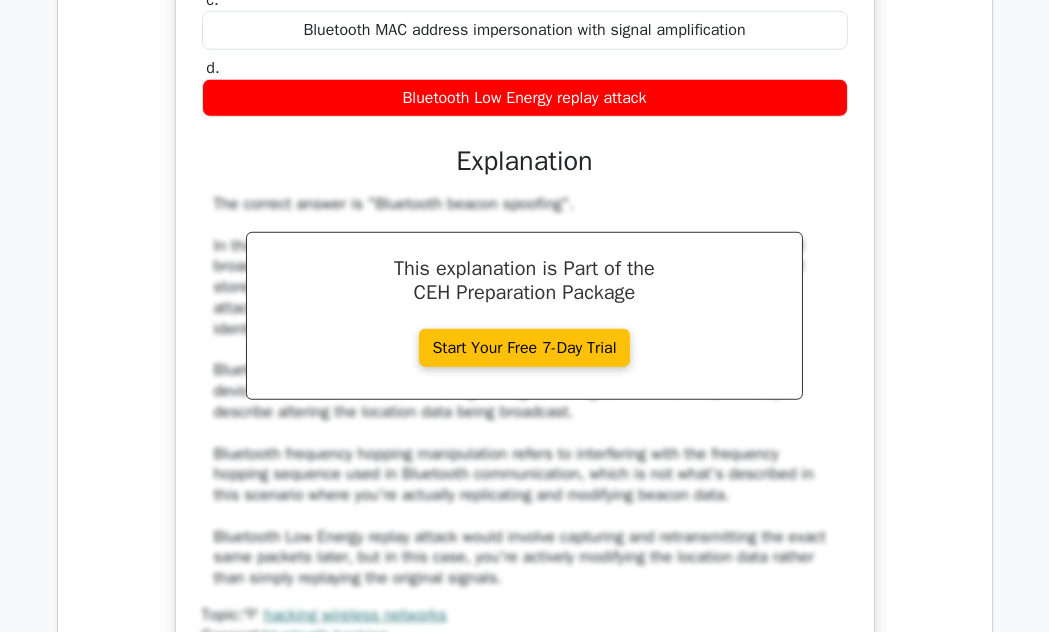 scroll, scrollTop: 3511, scrollLeft: 0, axis: vertical 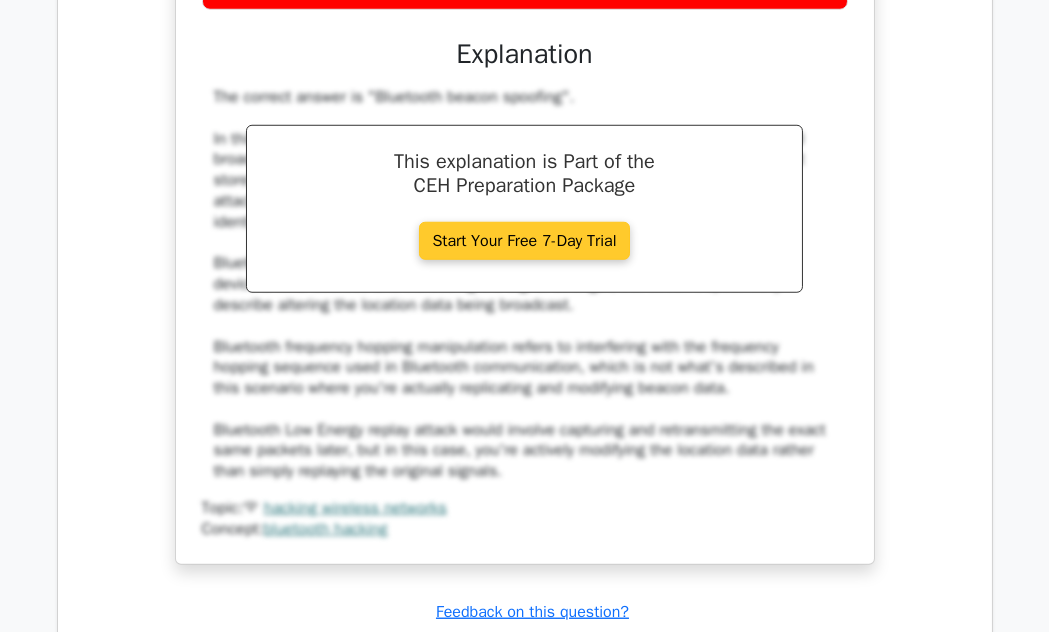 click on "Start Your Free 7-Day Trial" at bounding box center [524, 241] 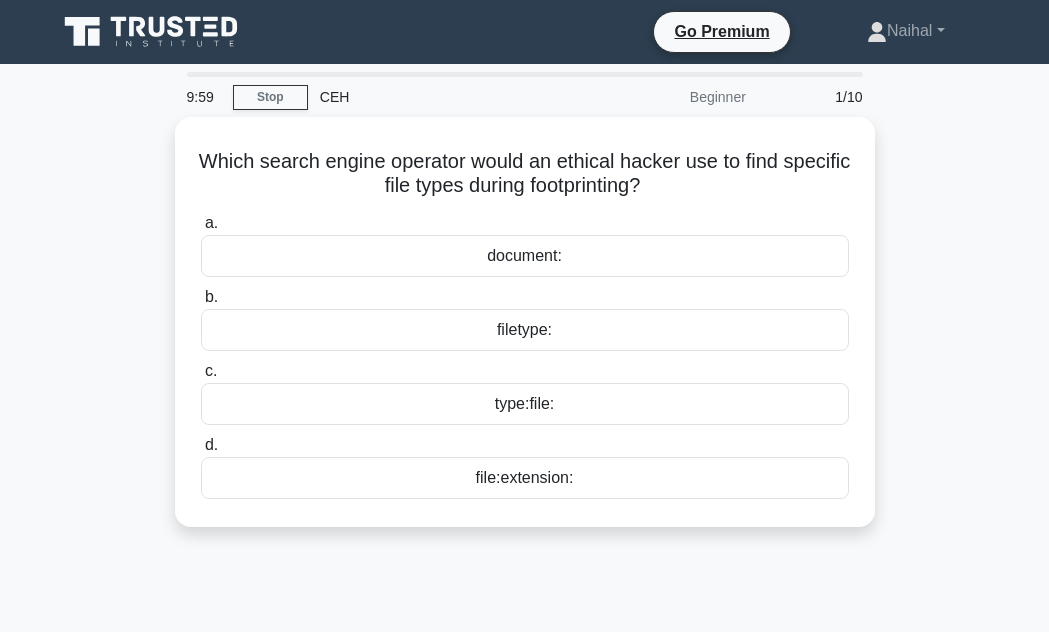 scroll, scrollTop: 212, scrollLeft: 0, axis: vertical 